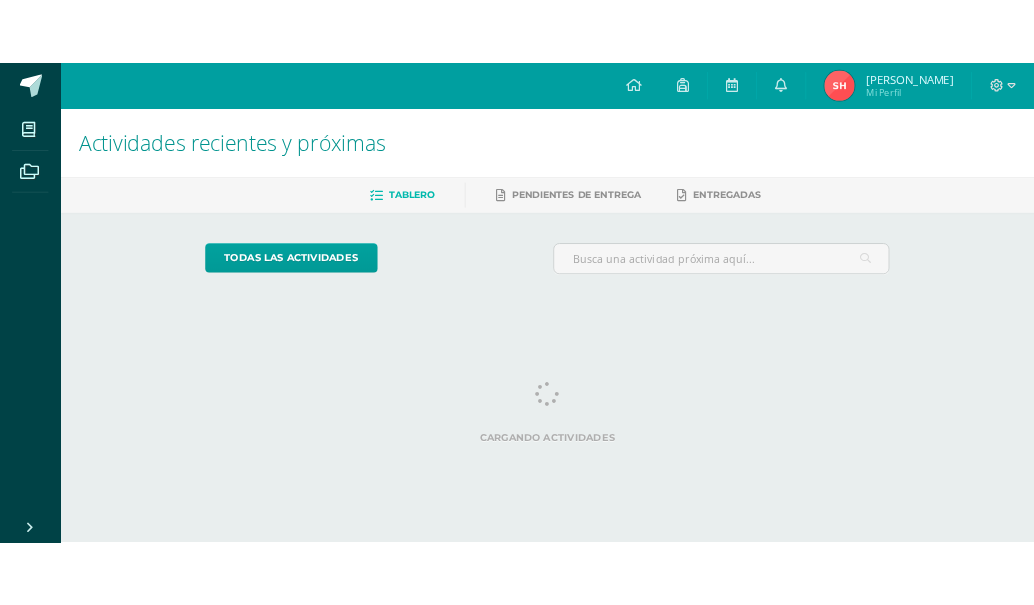 scroll, scrollTop: 0, scrollLeft: 0, axis: both 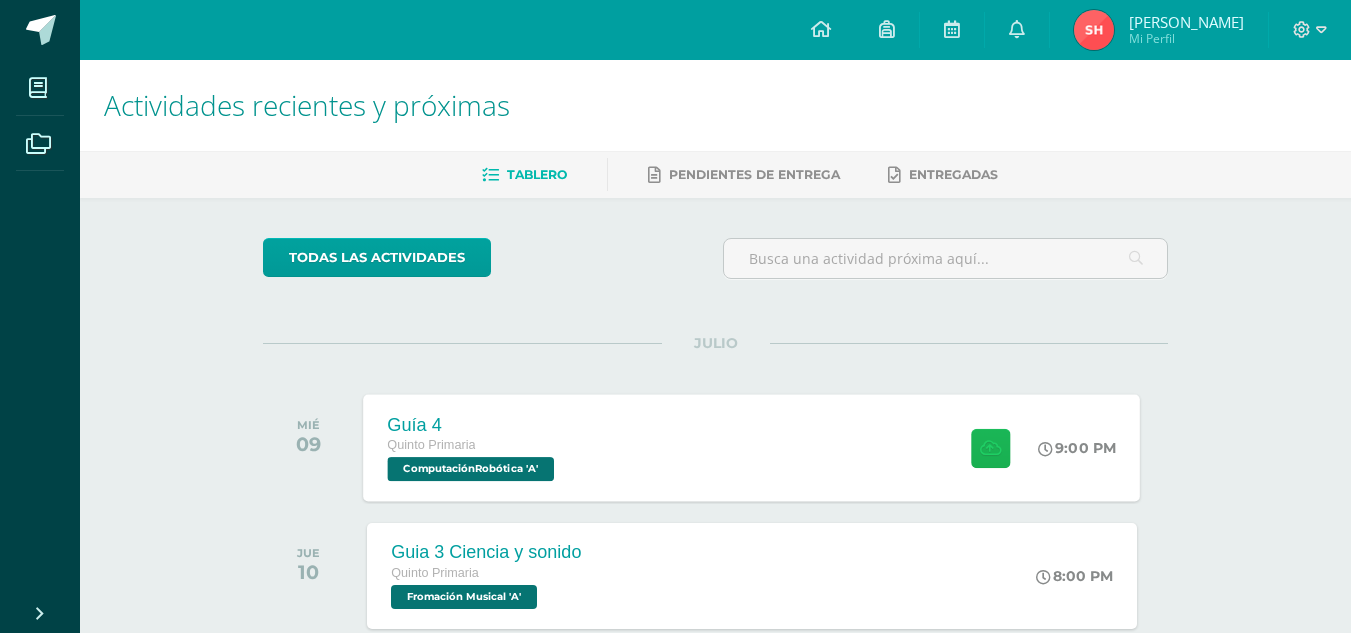 click at bounding box center [990, 447] 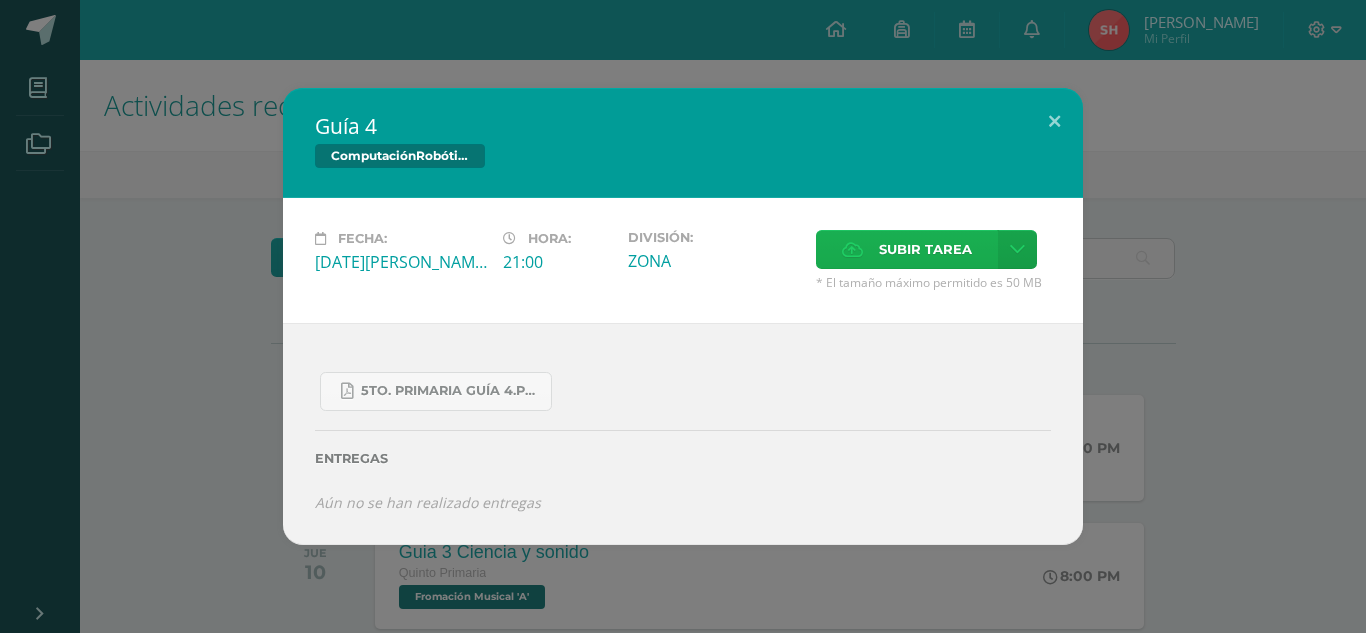 click on "Subir tarea" at bounding box center (925, 249) 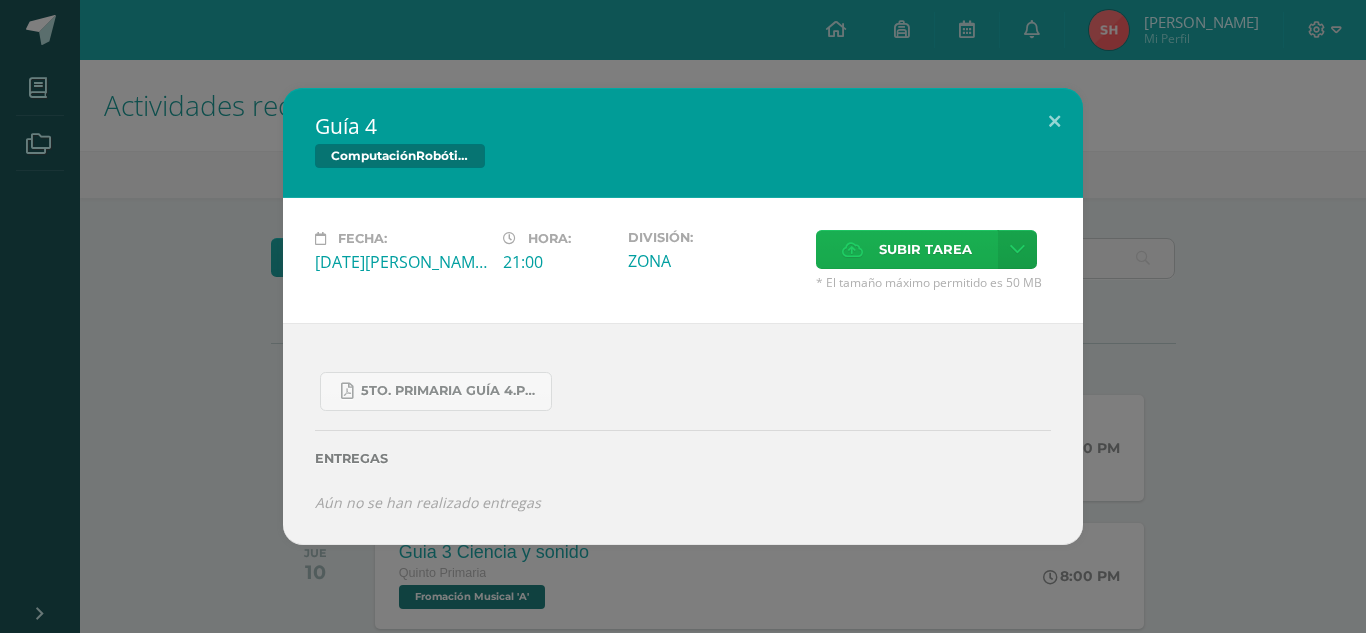 click on "Subir tarea" at bounding box center (925, 249) 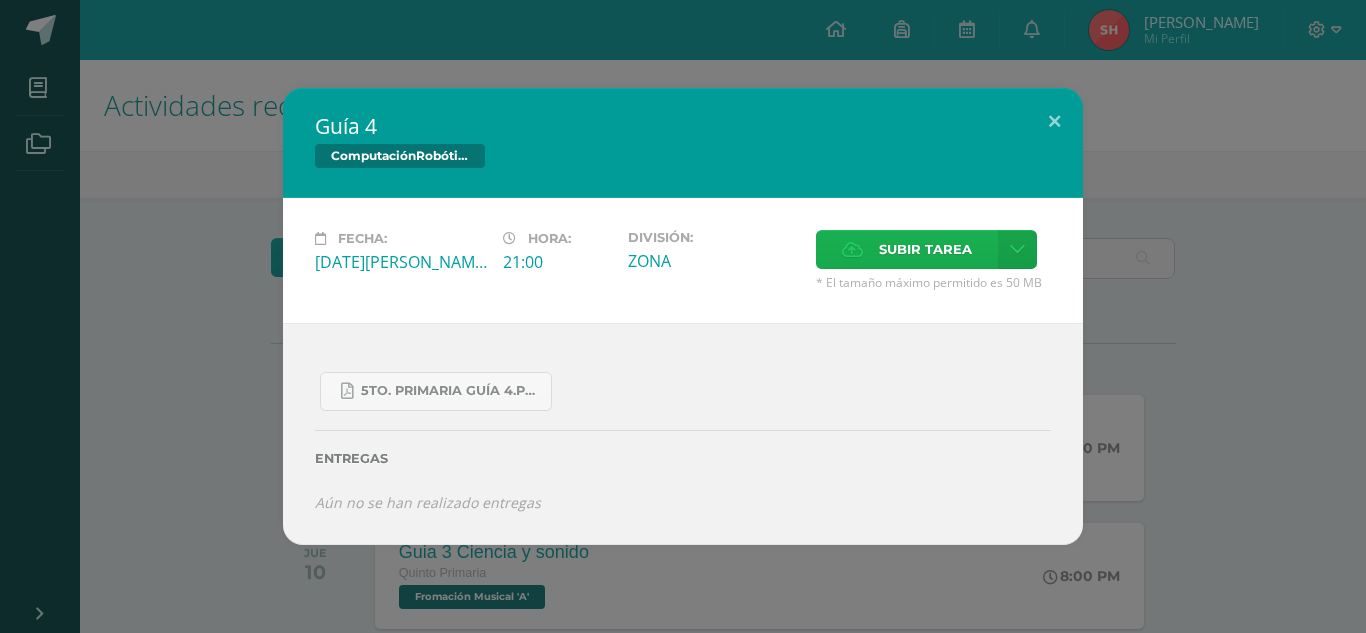 click on "Subir tarea" at bounding box center [925, 249] 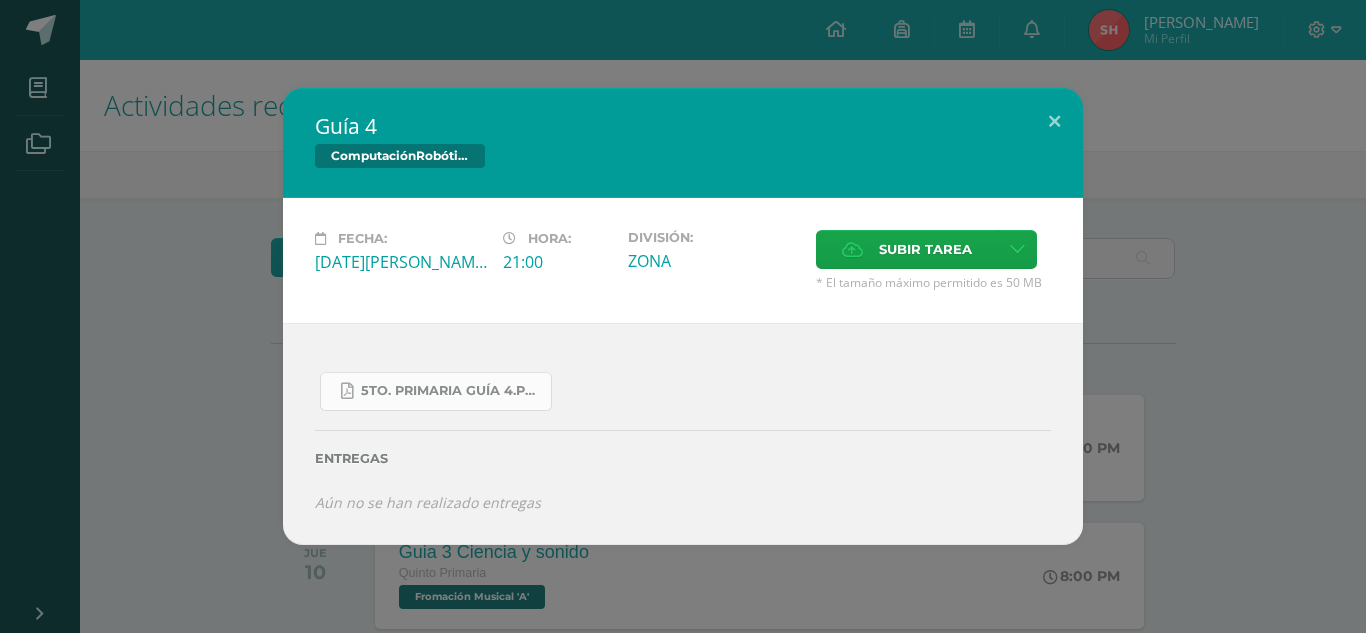 click on "5to. Primaria Guía 4.pdf" at bounding box center [451, 391] 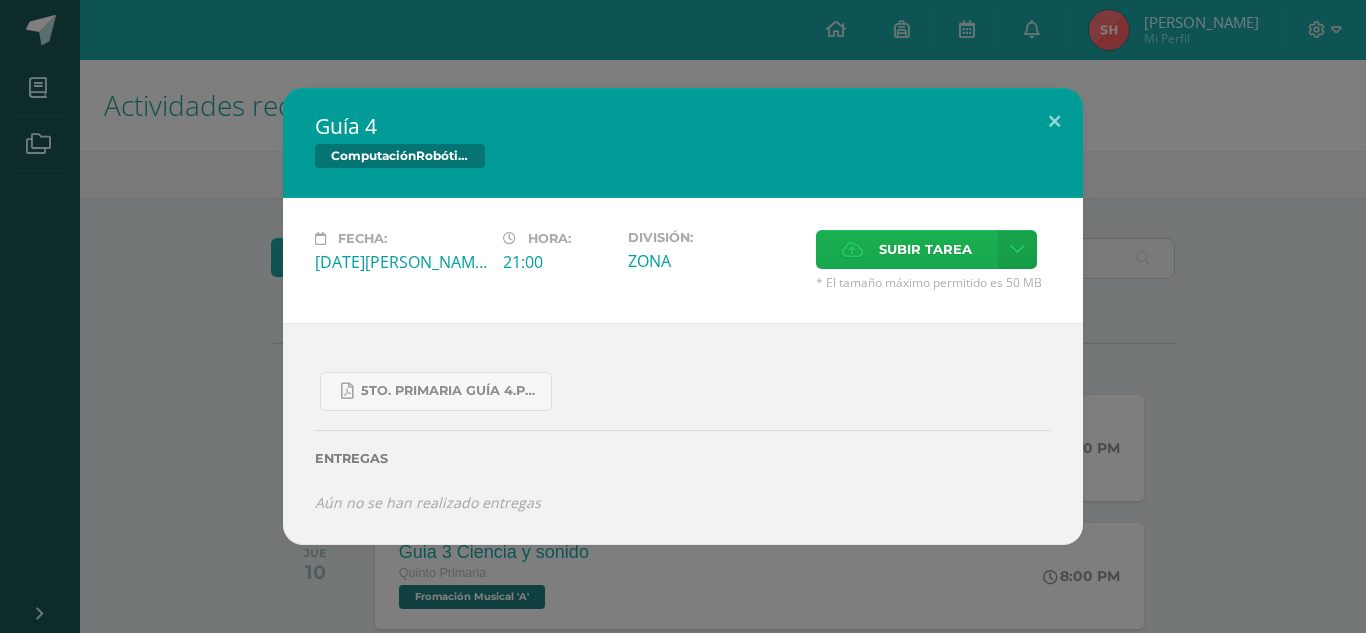 click on "Subir tarea" at bounding box center (925, 249) 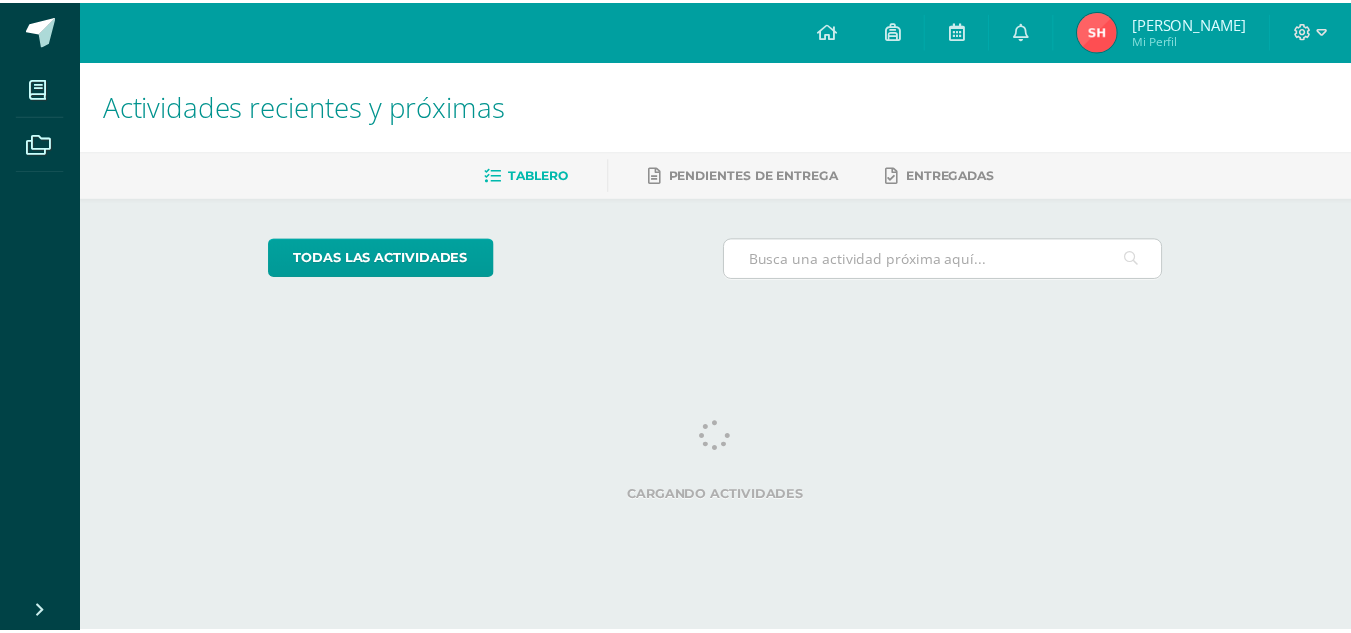 scroll, scrollTop: 0, scrollLeft: 0, axis: both 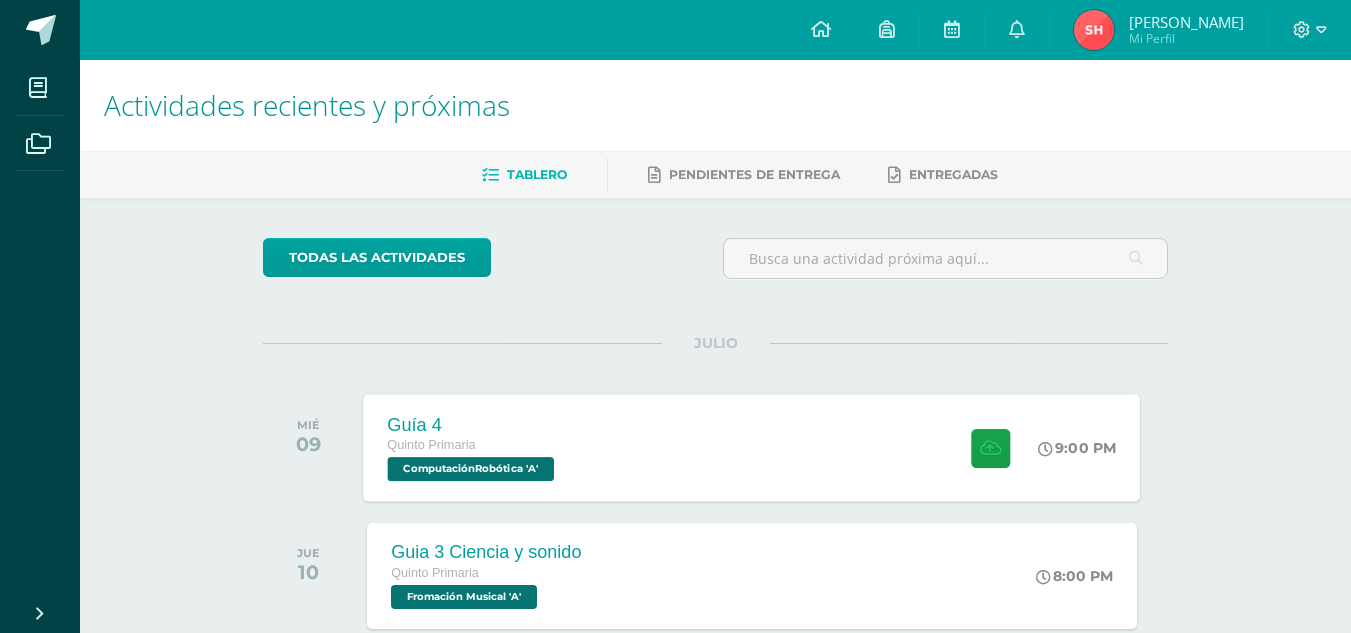 click on "Guía 4
Quinto Primaria
ComputaciónRobótica 'A'
9:00 PM
Guía 4
ComputaciónRobótica" at bounding box center [752, 447] 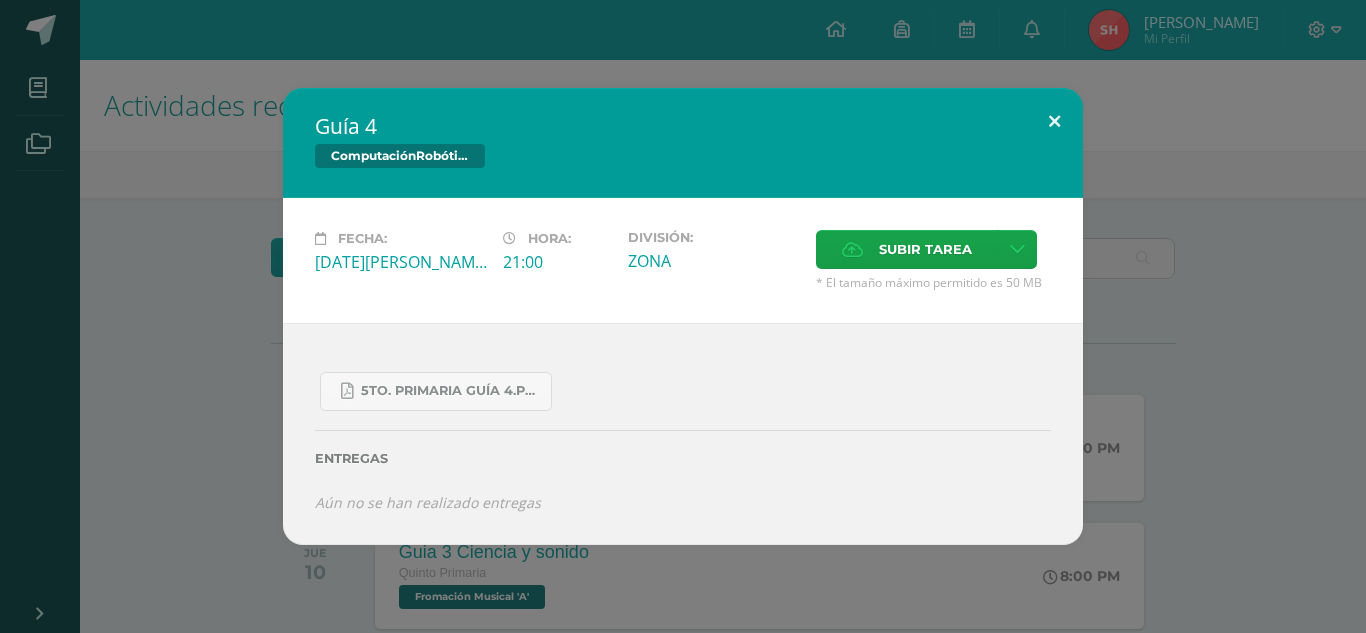click at bounding box center [1054, 122] 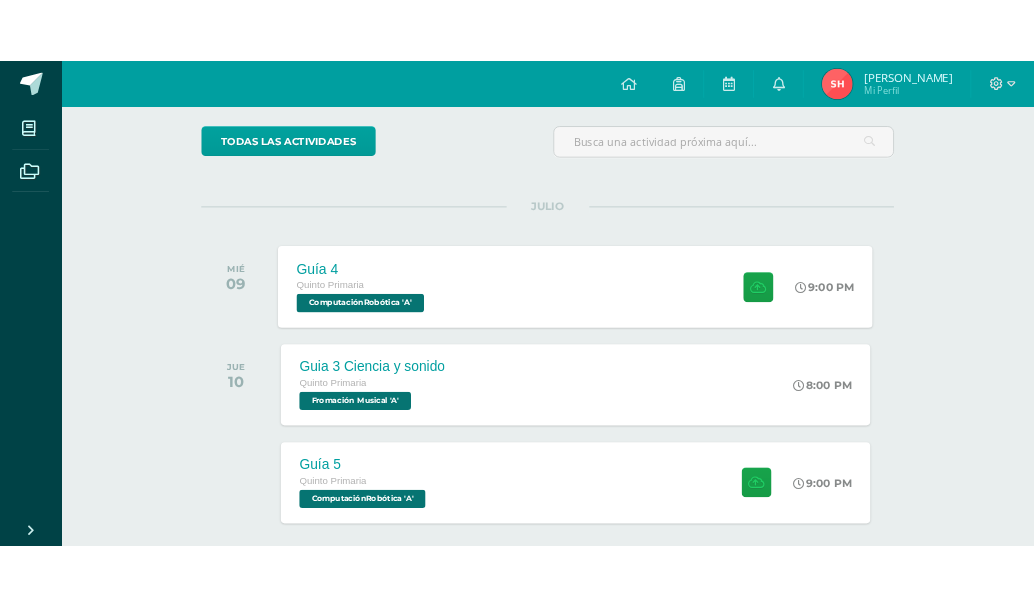 scroll, scrollTop: 200, scrollLeft: 0, axis: vertical 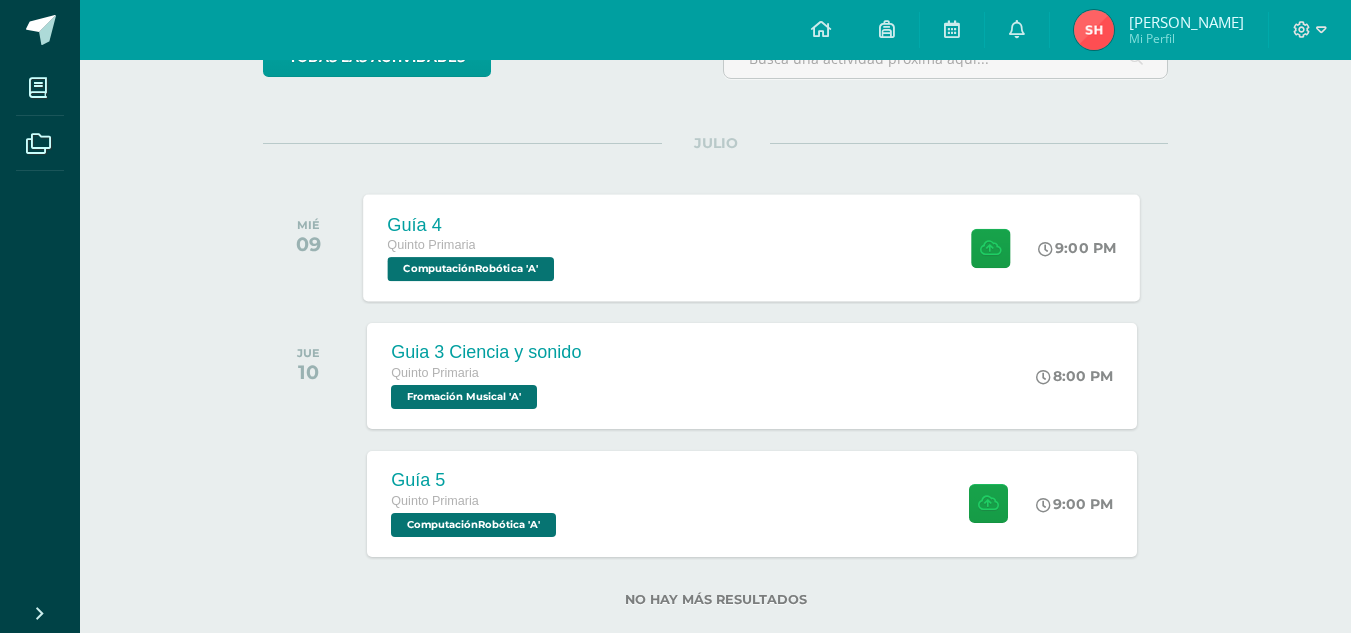 click on "Guia 3 Ciencia y sonido
Quinto Primaria
Fromación Musical 'A'
8:00 PM
Guia 3 Ciencia y sonido
Fromación Musical
Cargando contenido" at bounding box center [751, 376] 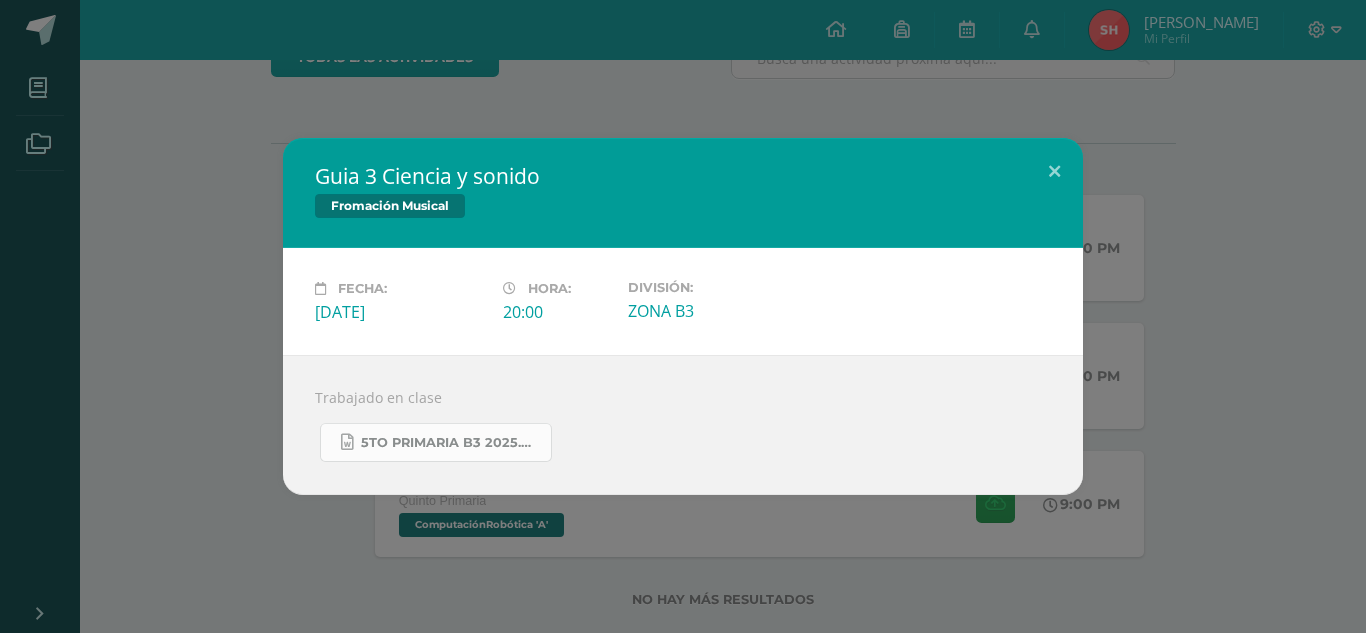 click on "5to Primaria B3 2025.docx" at bounding box center (451, 443) 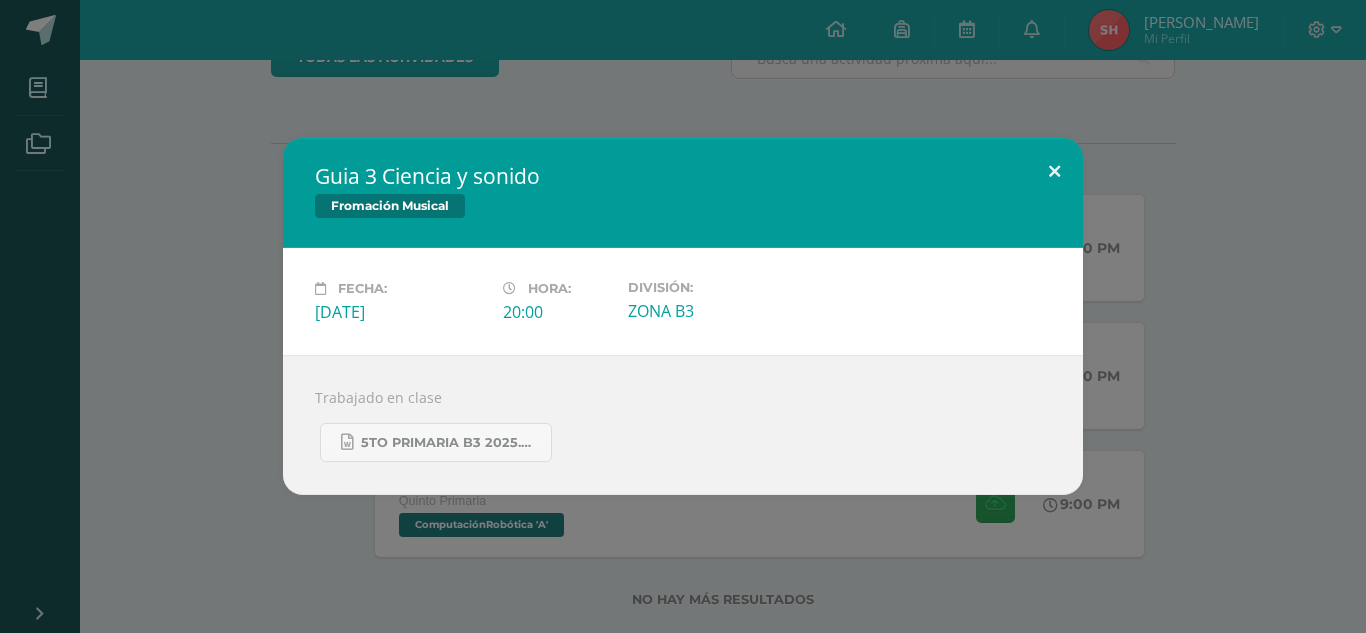 click at bounding box center [1054, 172] 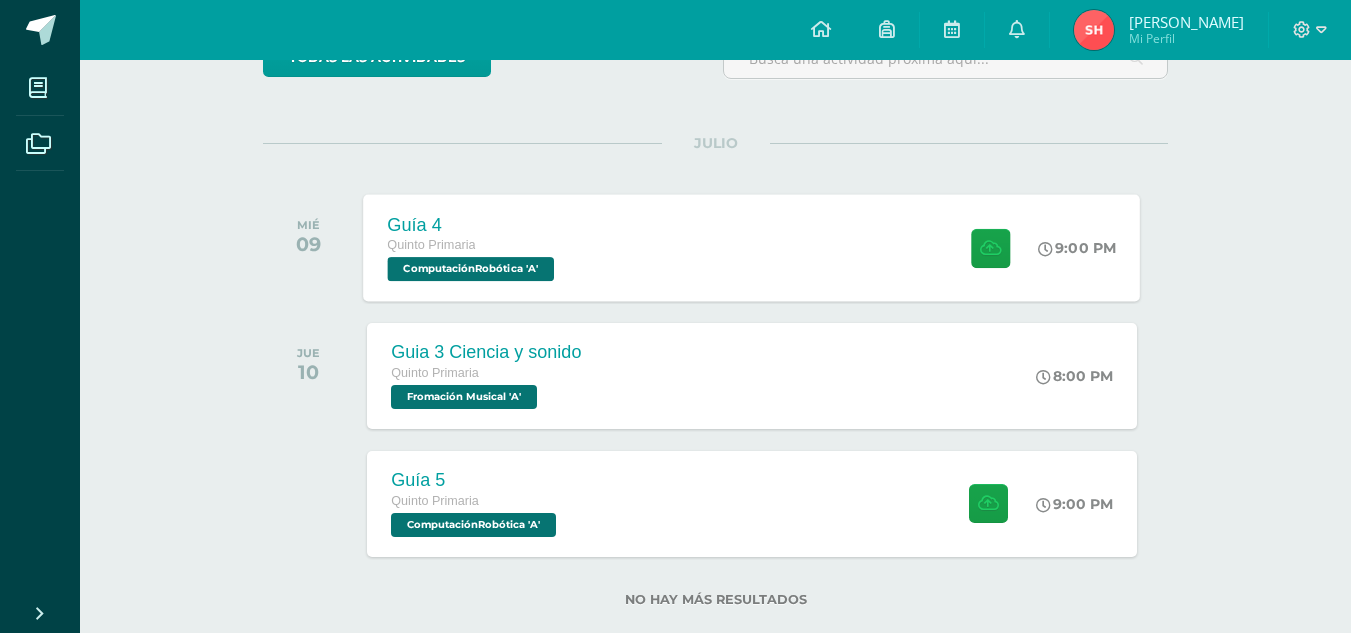 click on "Guía 4
Quinto Primaria
ComputaciónRobótica 'A'
9:00 PM
Guía 4
ComputaciónRobótica
Fecha:   Hora:" at bounding box center (752, 247) 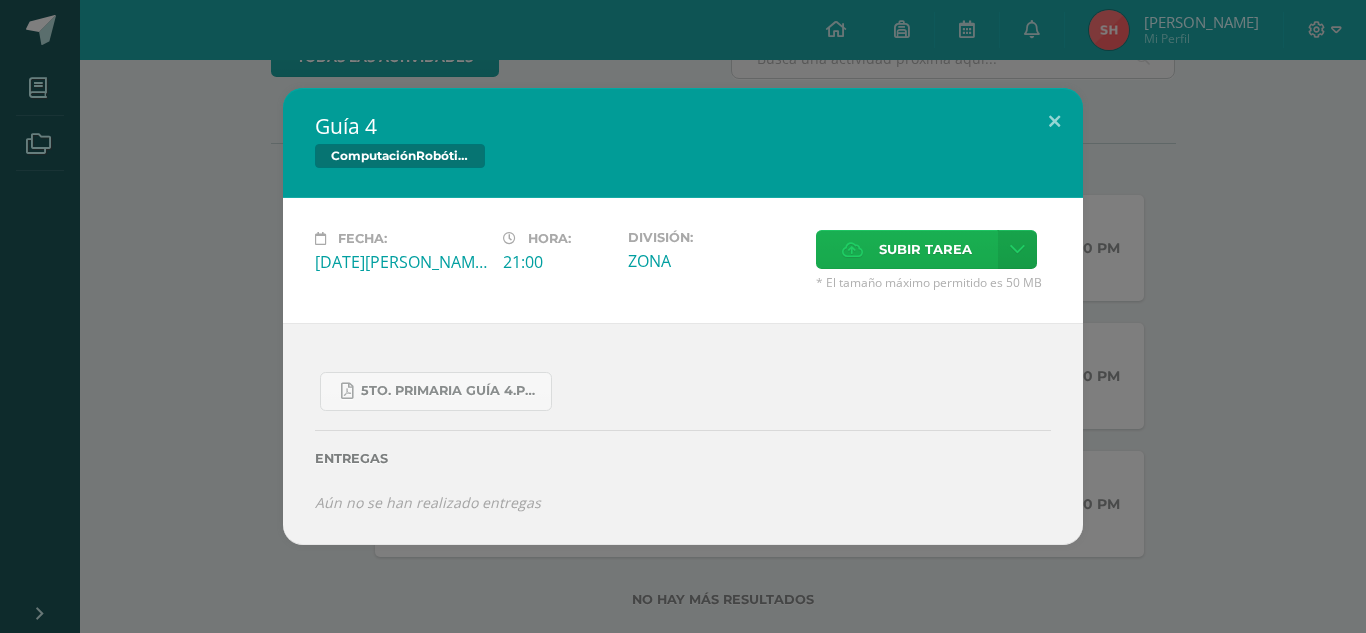 click on "Subir tarea" at bounding box center [925, 249] 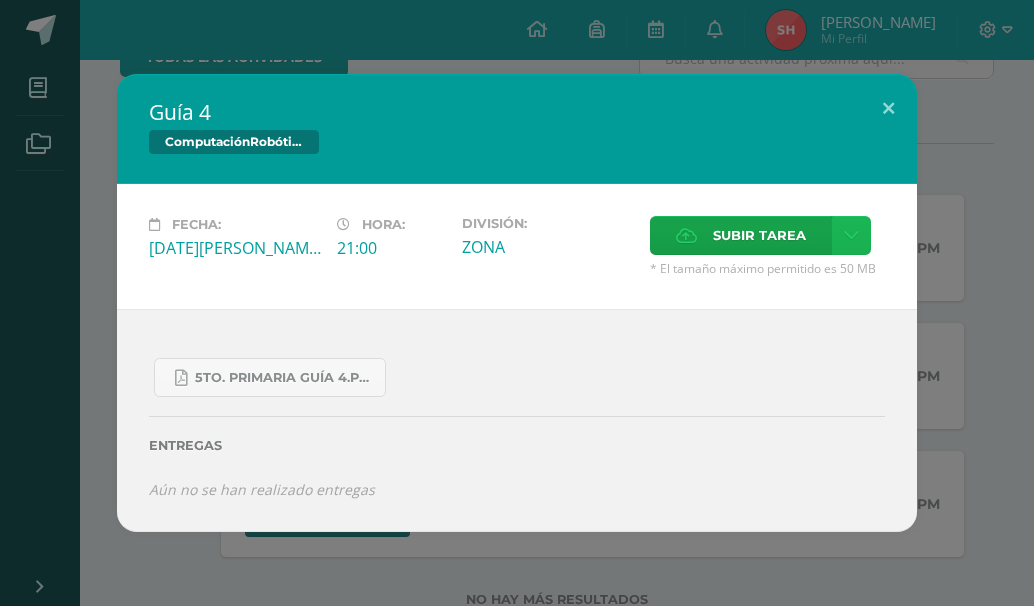 click at bounding box center (851, 235) 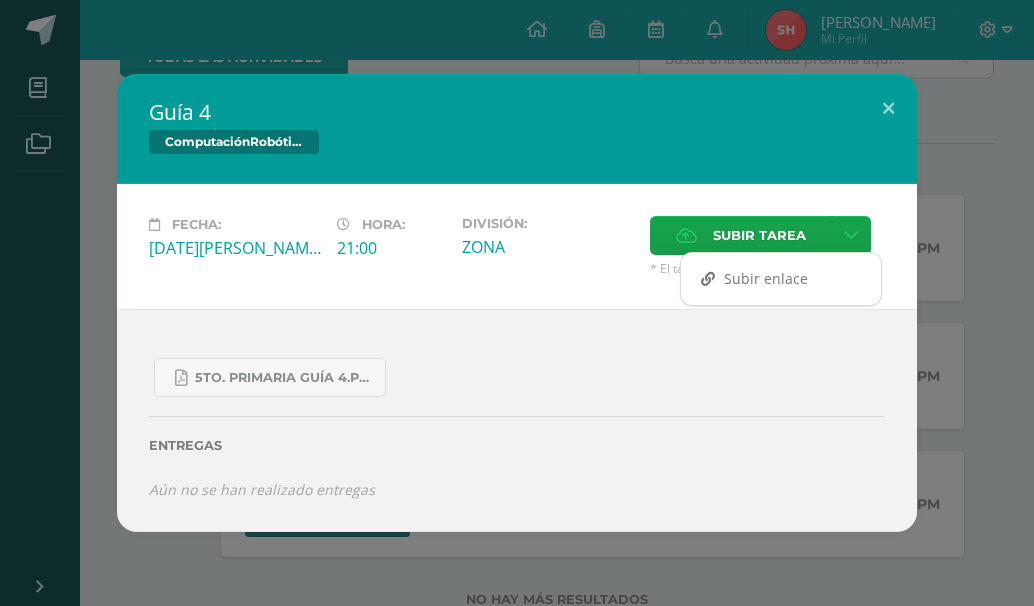 click on "Subir enlace
Ingresa el enlace
Cancelar Aceptar" at bounding box center [781, 279] 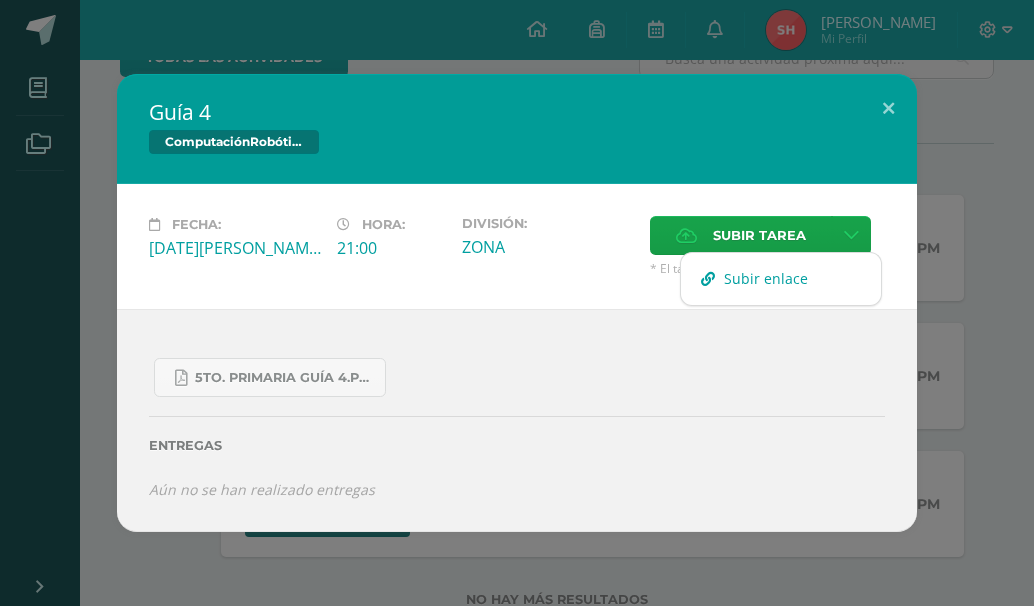 click on "Subir enlace" at bounding box center (766, 278) 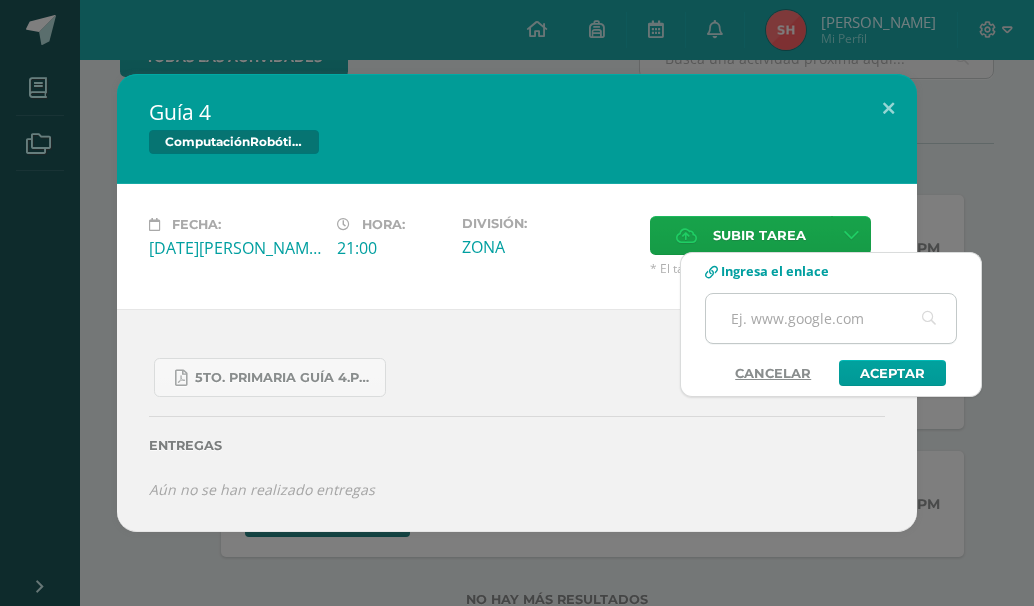 paste on "file:///C:/Users/Sharon/Desktop/tren%205to.sb" 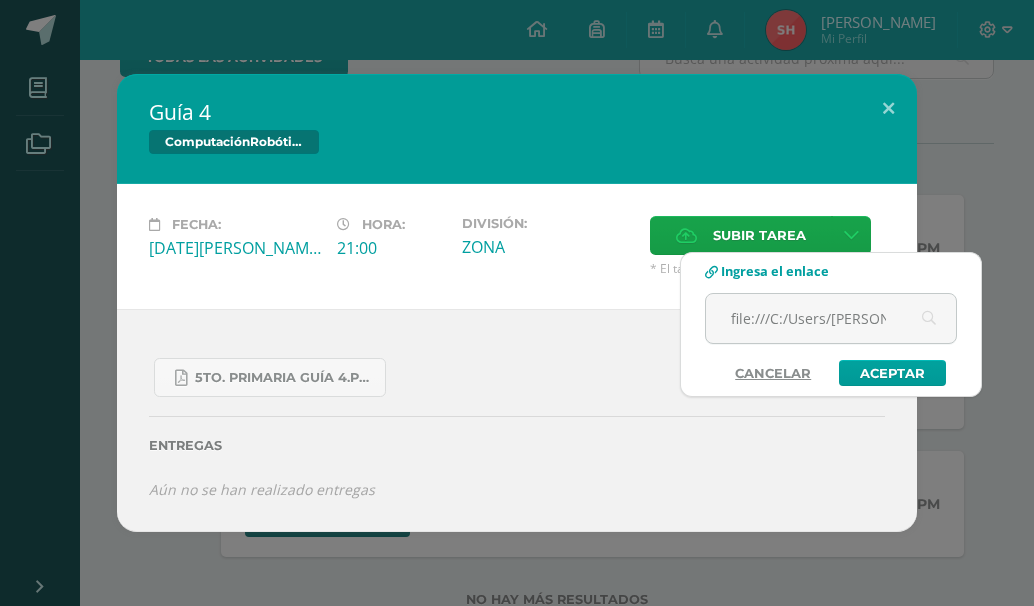 scroll, scrollTop: 0, scrollLeft: 149, axis: horizontal 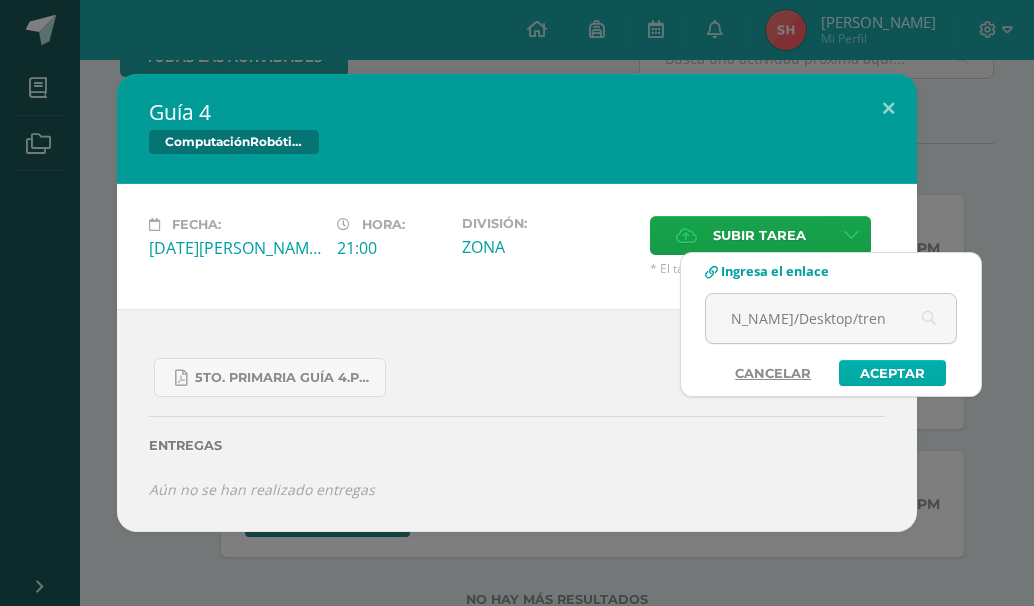 type on "file:///C:/Users/Sharon/Desktop/tren%205to.sb" 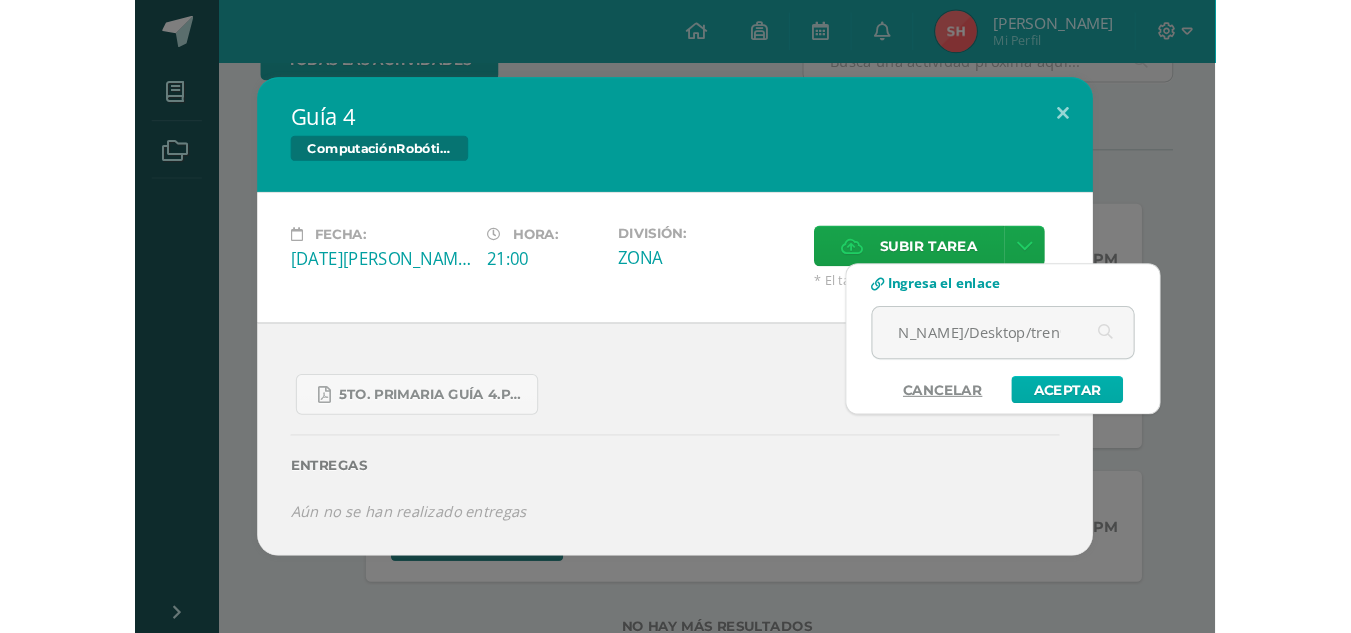 scroll, scrollTop: 0, scrollLeft: 0, axis: both 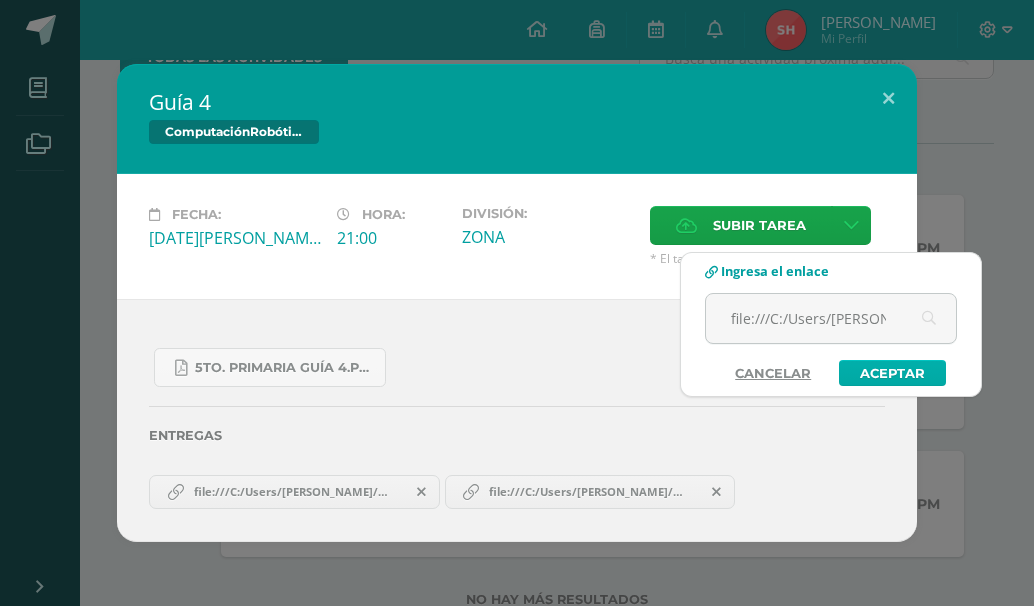 type 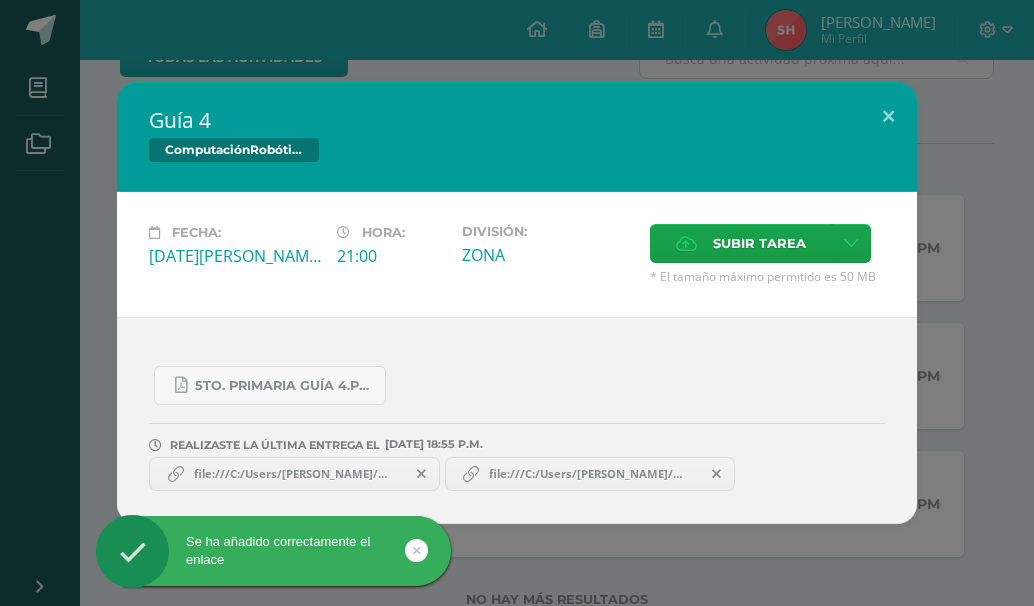 click on "file:///C:/Users/Sharon/Desktop/tren%205to.sb" at bounding box center [294, 474] 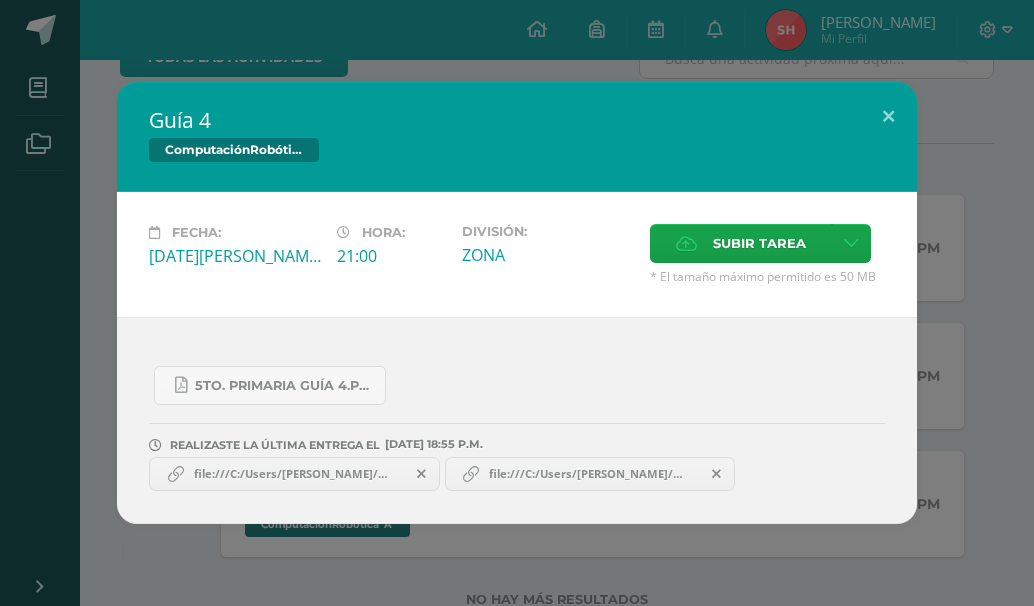 click on "file:///C:/Users/Sharon/Desktop/tren%205to.sb" at bounding box center [294, 474] 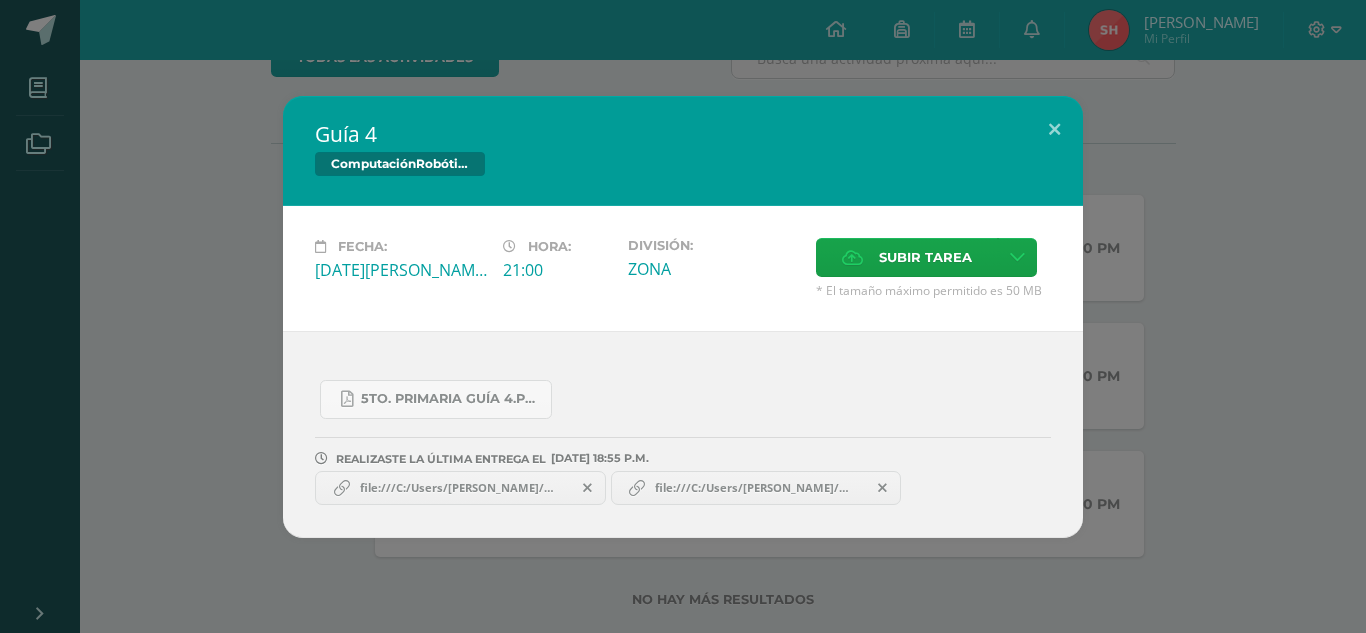 click on "file:///C:/Users/Sharon/Desktop/tren%205to.sb" at bounding box center (460, 488) 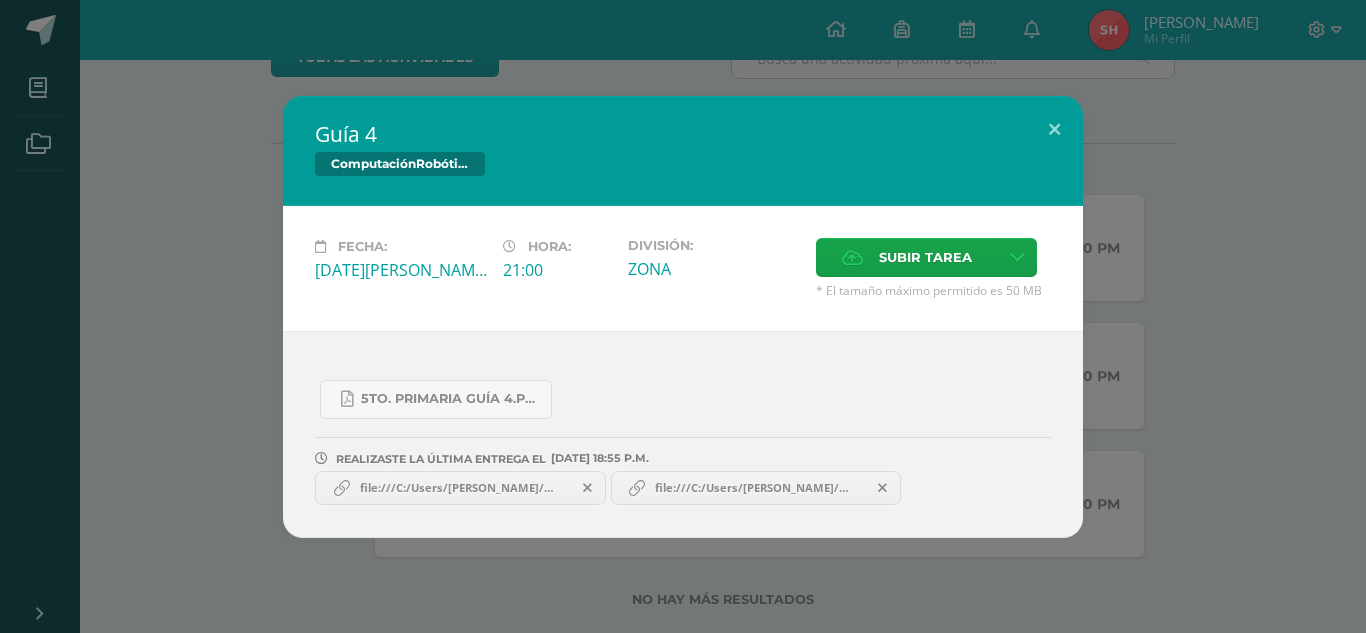 click on "file:///C:/Users/Sharon/Desktop/tren%205to.sb" at bounding box center [460, 488] 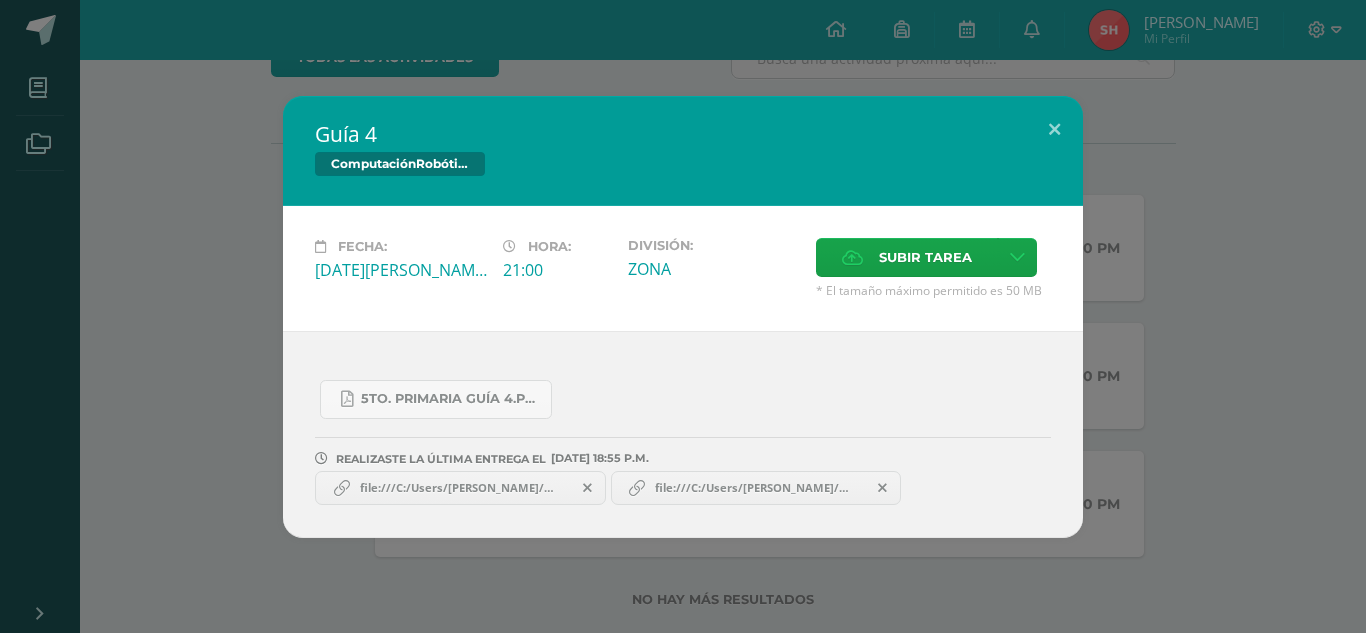 click on "file:///C:/Users/Sharon/Desktop/tren%205to.sb" at bounding box center [460, 488] 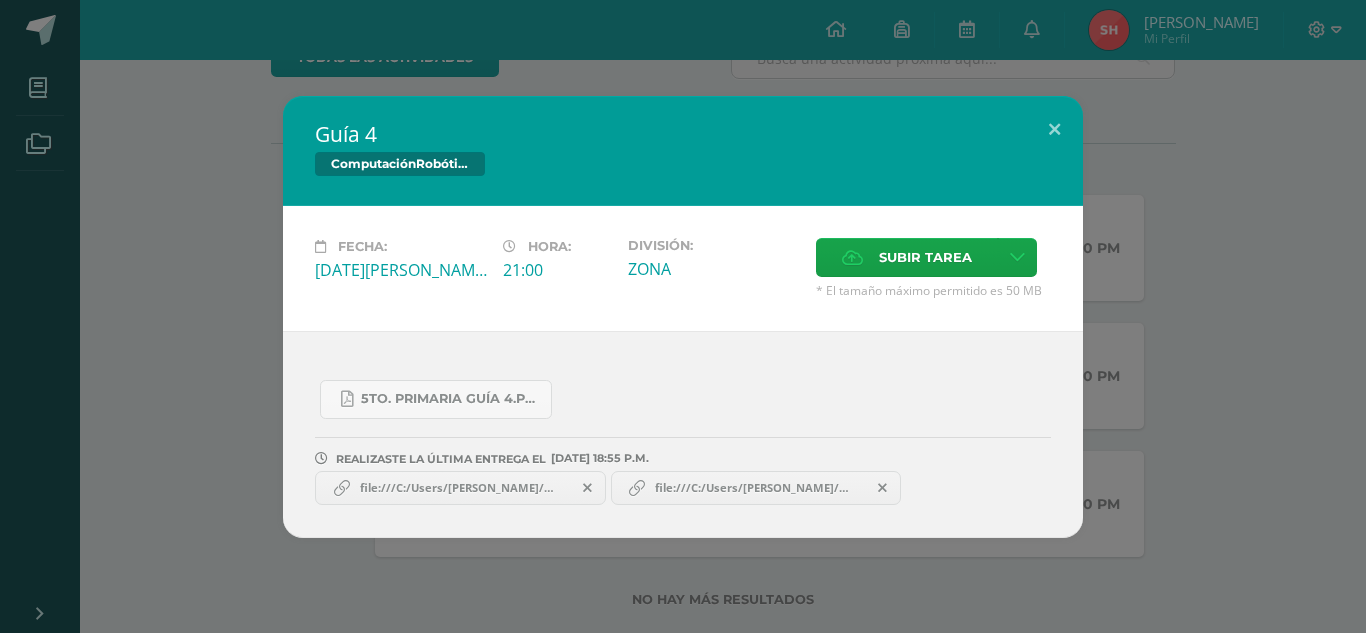 click on "file:///C:/Users/Sharon/Desktop/tren%205to.sb" at bounding box center [755, 488] 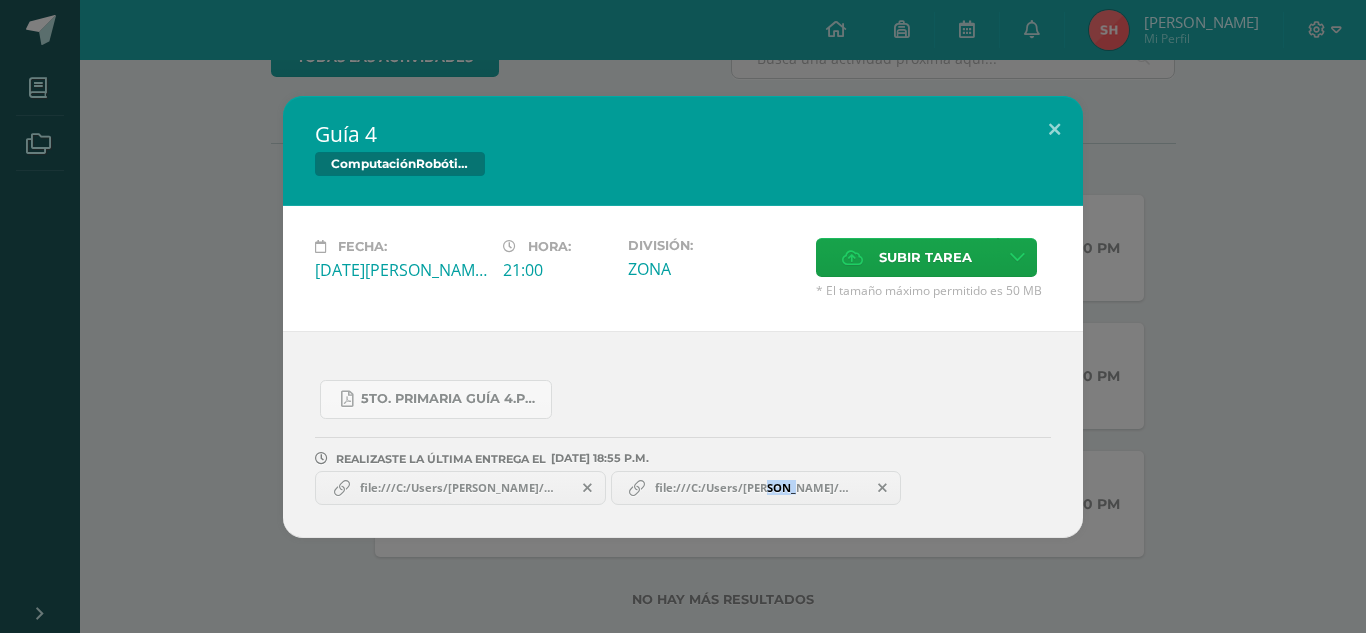 click on "file:///C:/Users/Sharon/Desktop/tren%205to.sb" at bounding box center (755, 488) 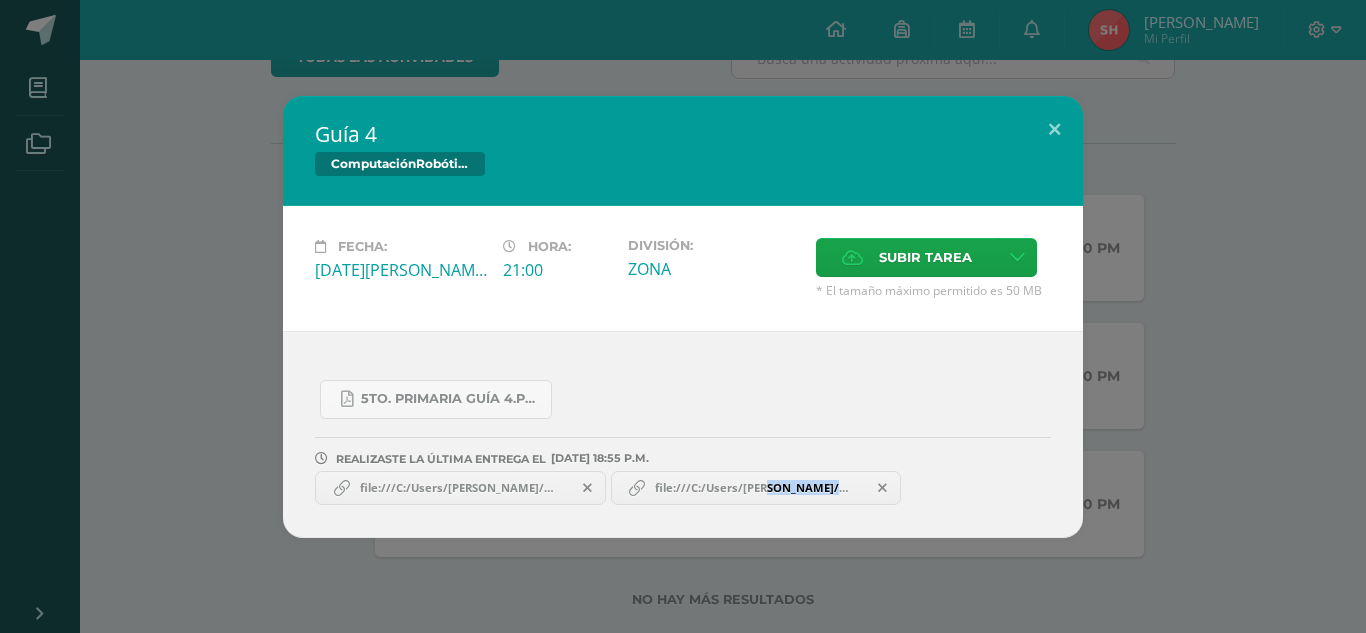 click on "file:///C:/Users/Sharon/Desktop/tren%205to.sb" at bounding box center [755, 488] 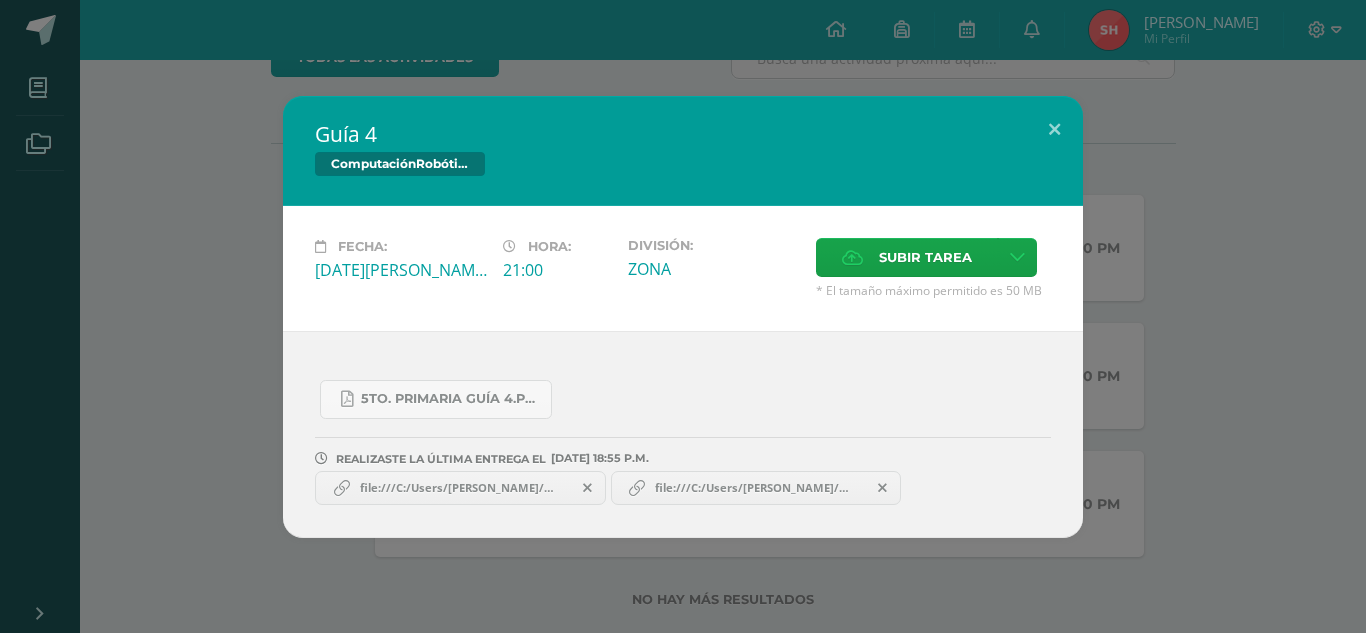 click on "file:///C:/Users/Sharon/Desktop/tren%205to.sb" at bounding box center (755, 488) 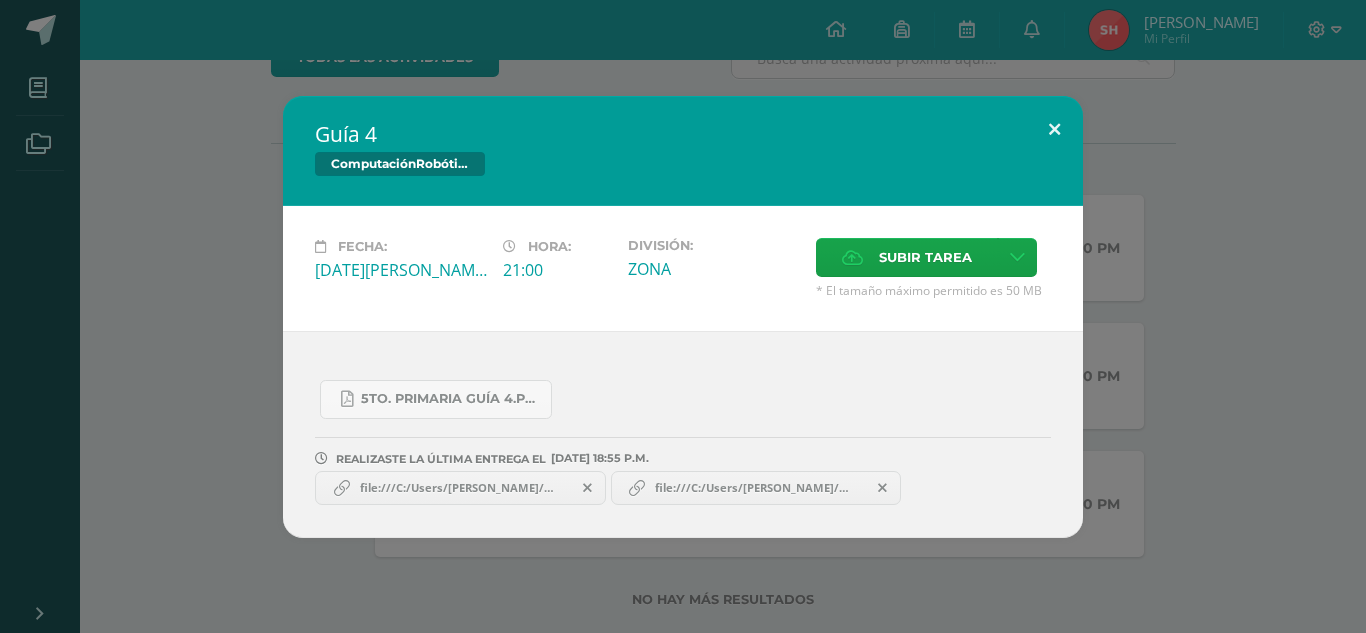 click at bounding box center (1054, 130) 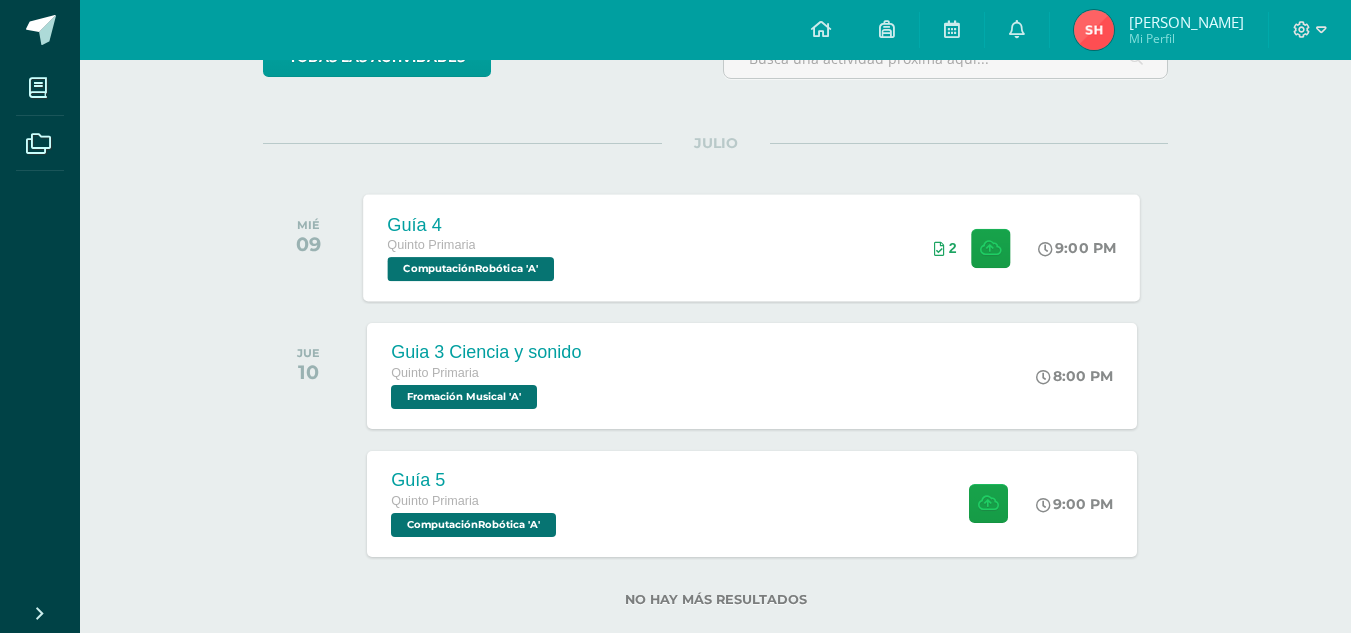 click on "Guía 4
Quinto Primaria
ComputaciónRobótica 'A'
9:00 PM
2
Guía 4
ComputaciónRobótica" at bounding box center [752, 247] 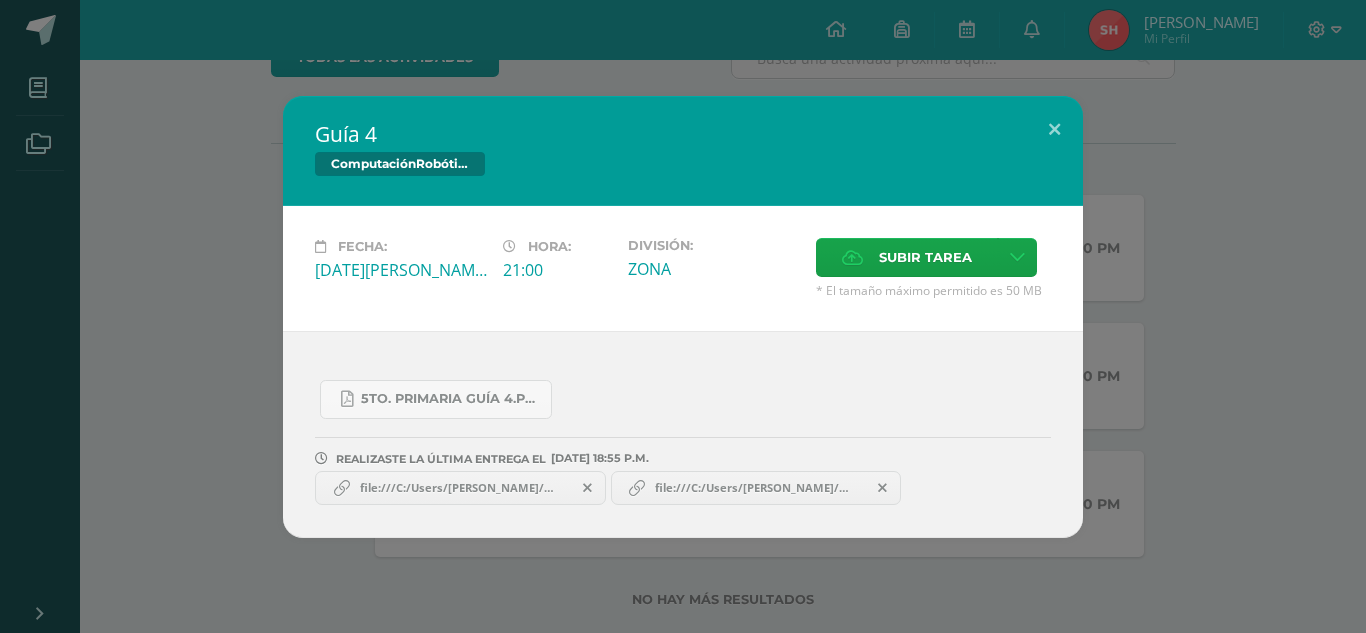 click on "file:///C:/Users/Sharon/Desktop/tren%205to.sb" at bounding box center [460, 488] 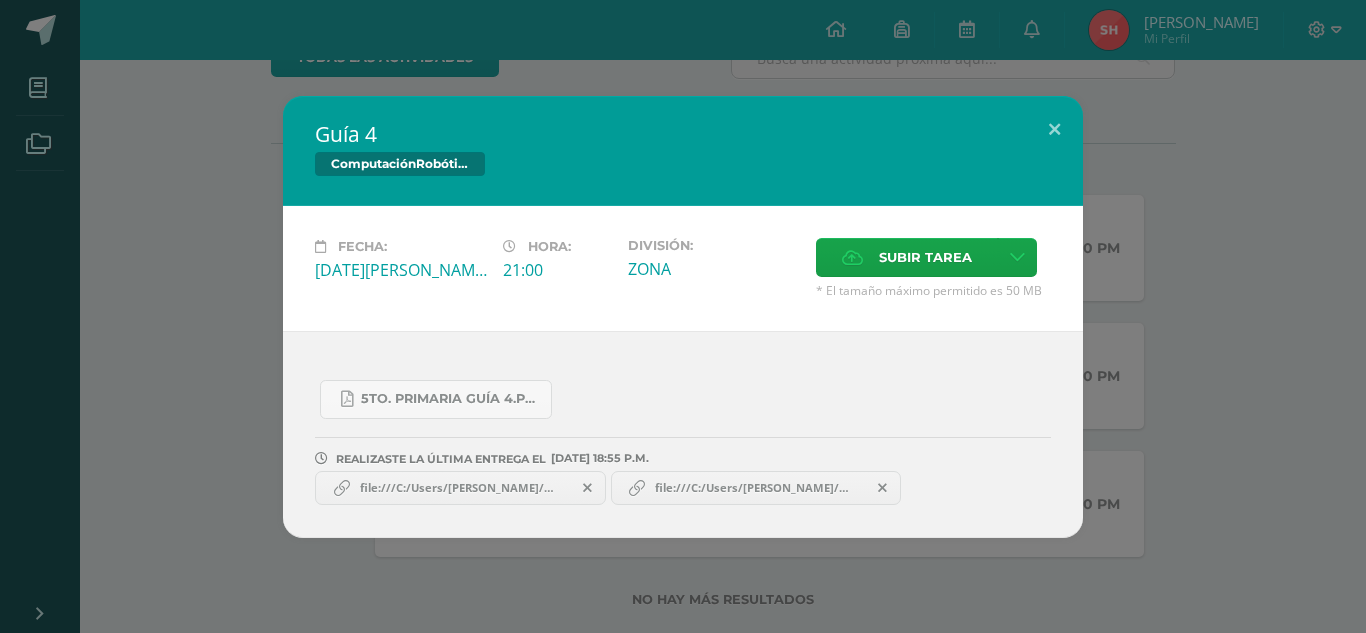 click at bounding box center (342, 488) 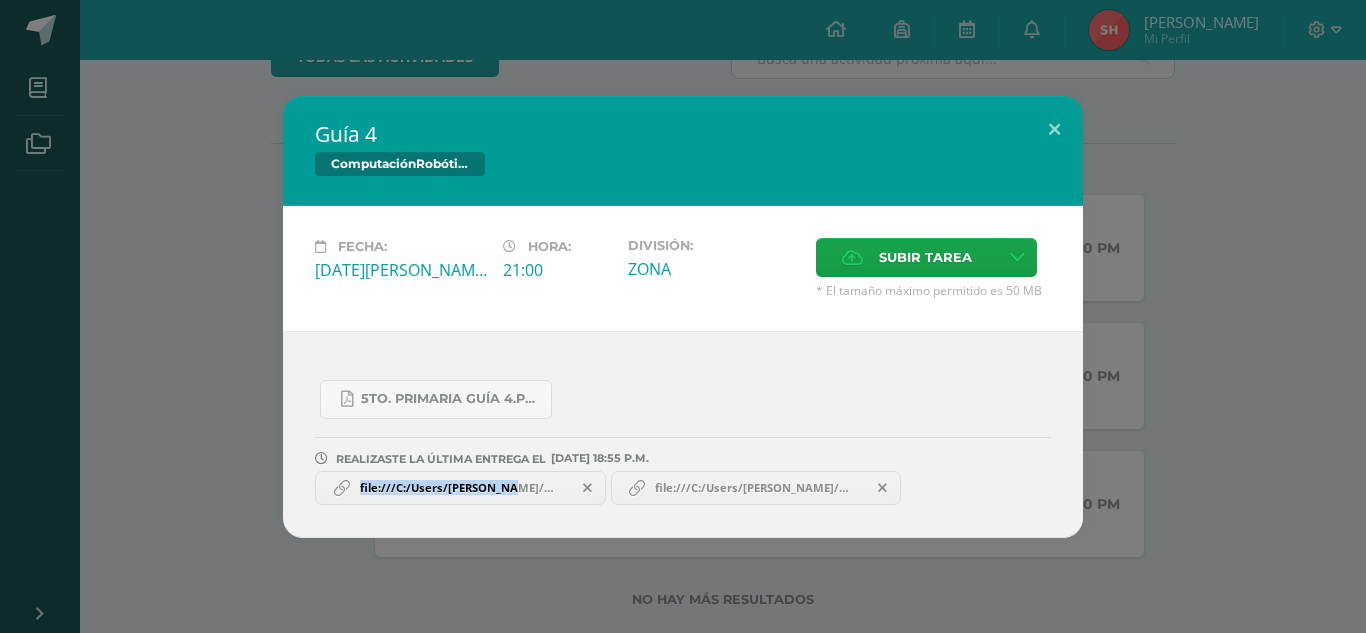 drag, startPoint x: 336, startPoint y: 487, endPoint x: 487, endPoint y: 467, distance: 152.31874 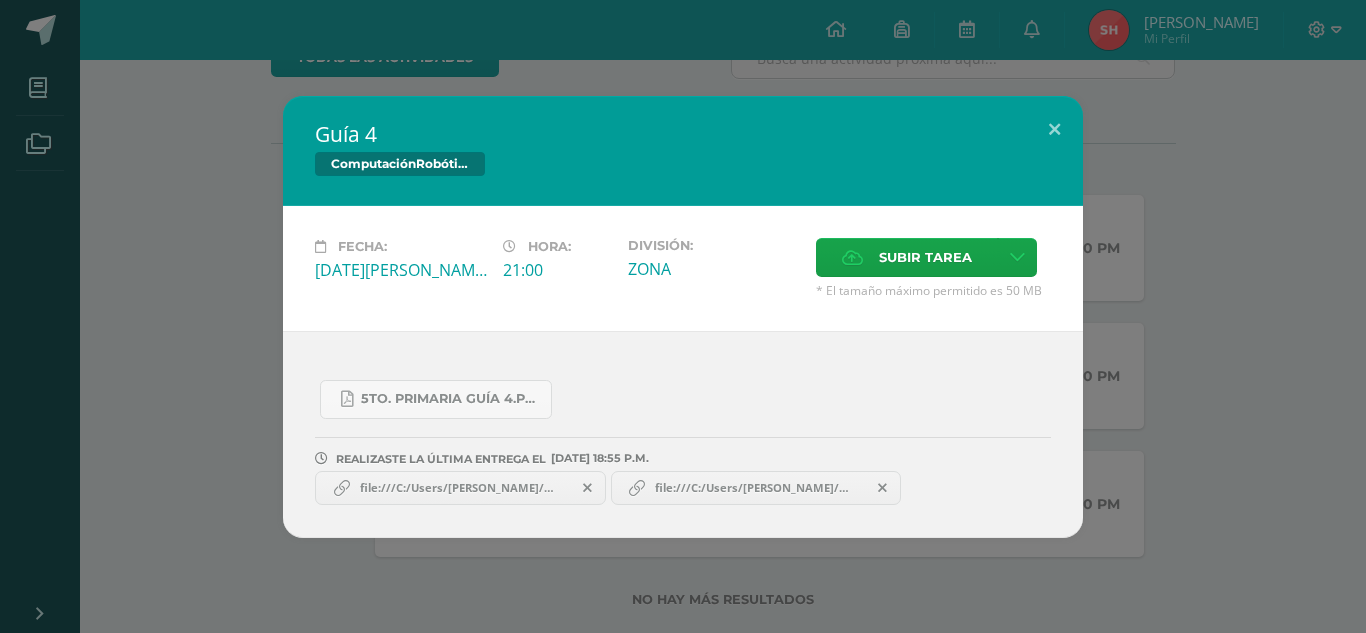 click at bounding box center [587, 488] 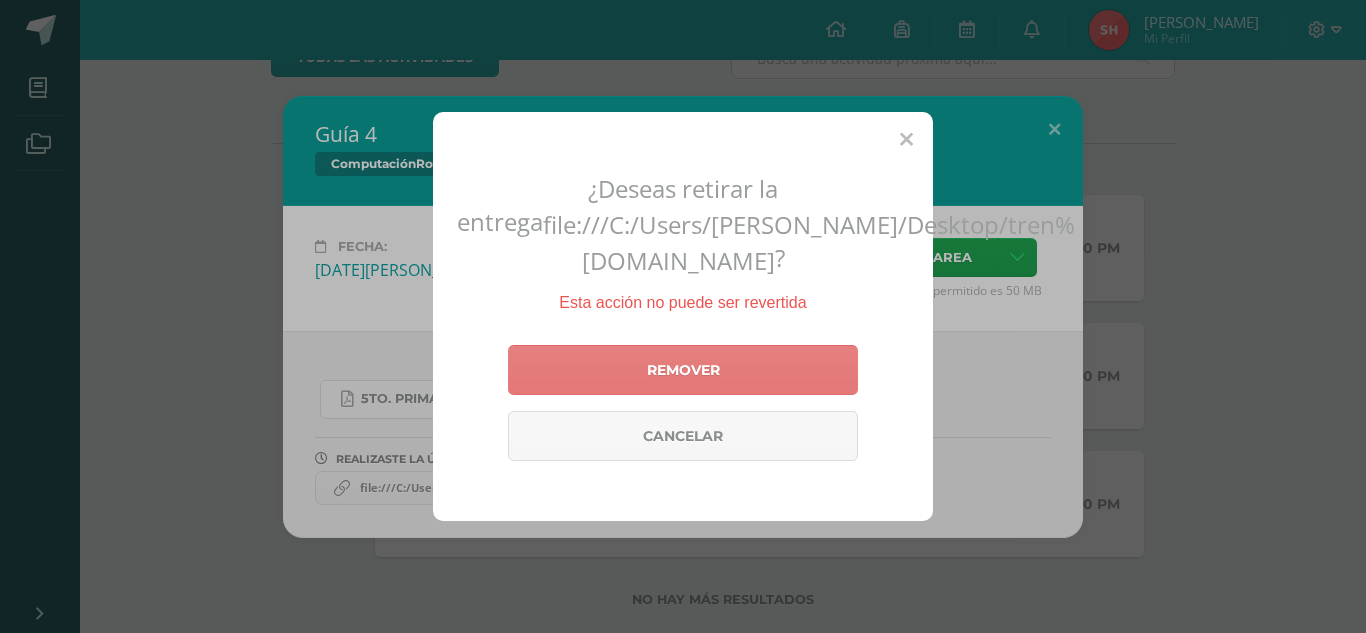 click on "Remover" at bounding box center [683, 370] 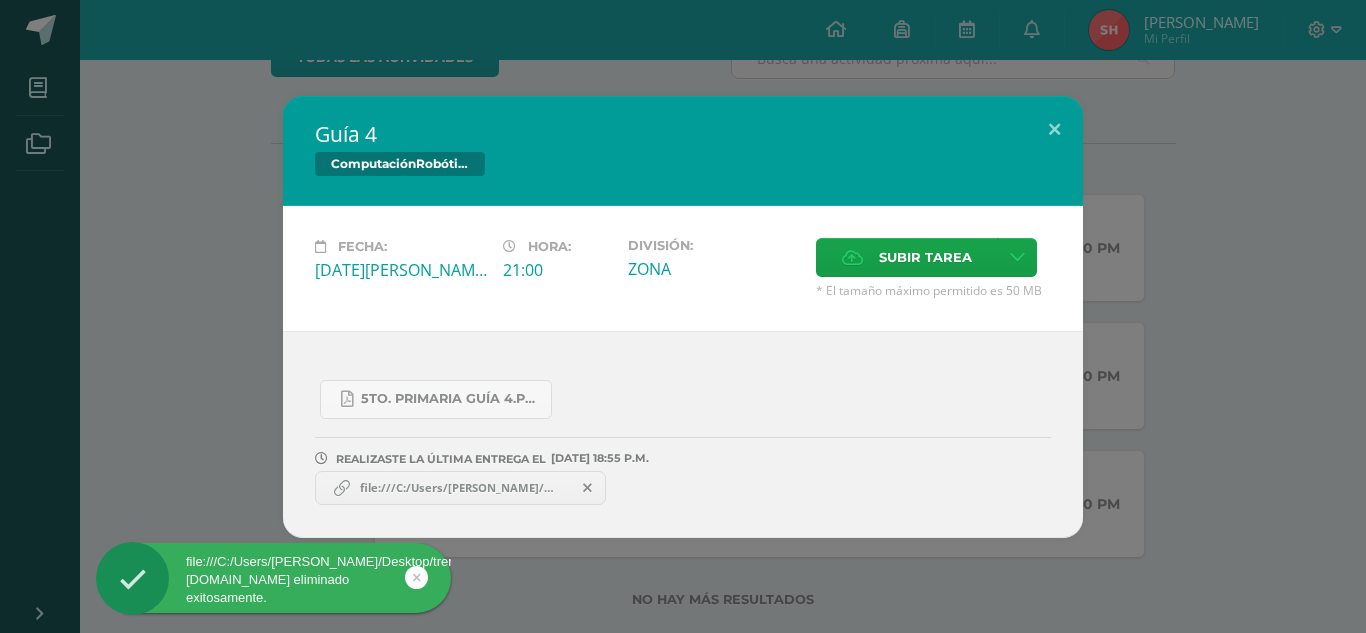 click on "file:///C:/Users/Sharon/Desktop/tren%205to.sb" at bounding box center [460, 488] 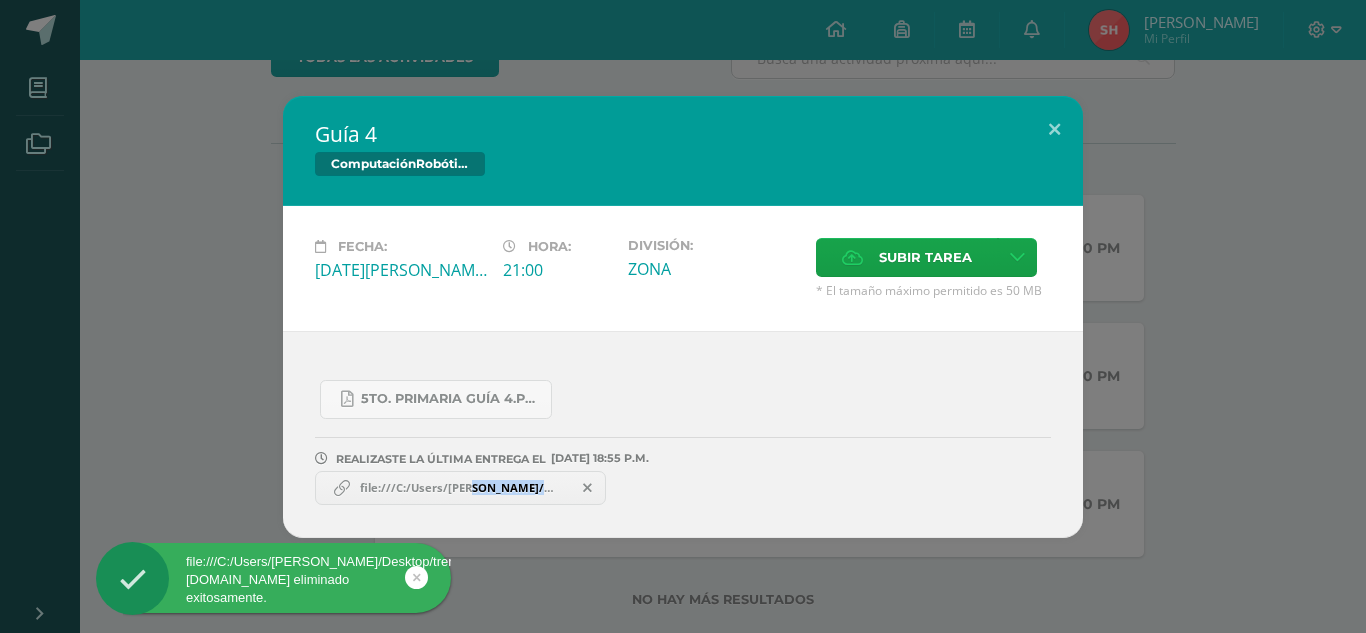 click on "file:///C:/Users/Sharon/Desktop/tren%205to.sb" at bounding box center (460, 488) 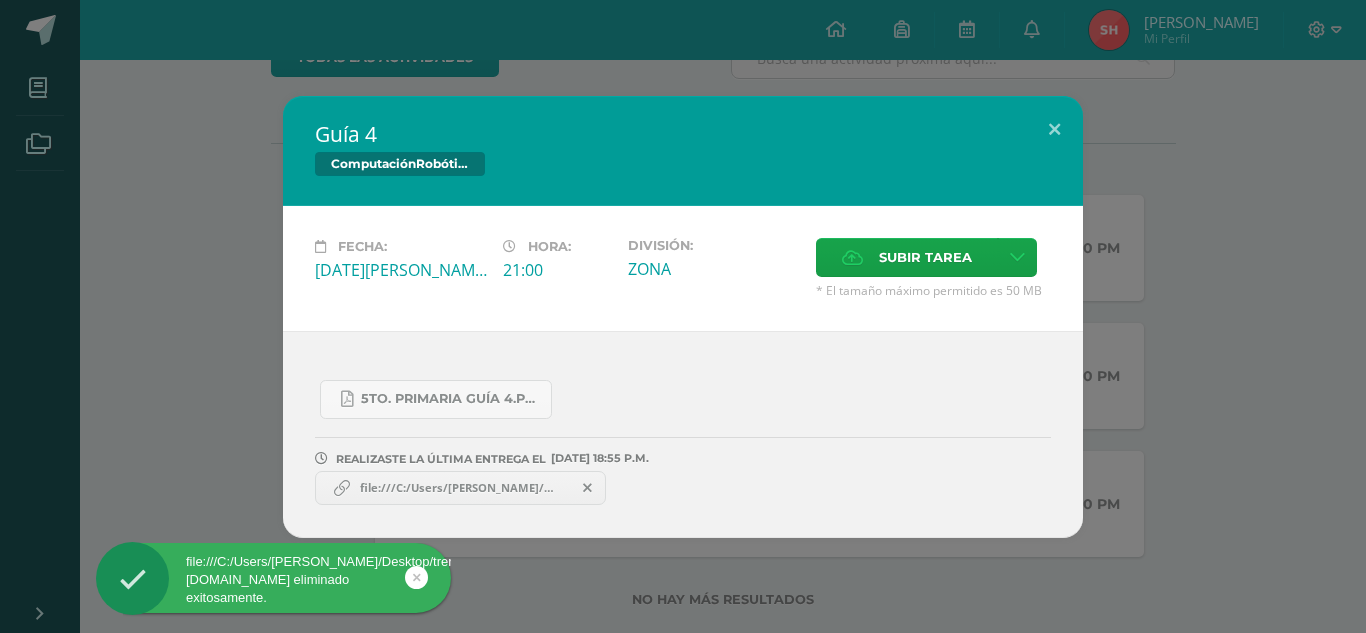 click on "file:///C:/Users/Sharon/Desktop/tren%205to.sb" at bounding box center [460, 488] 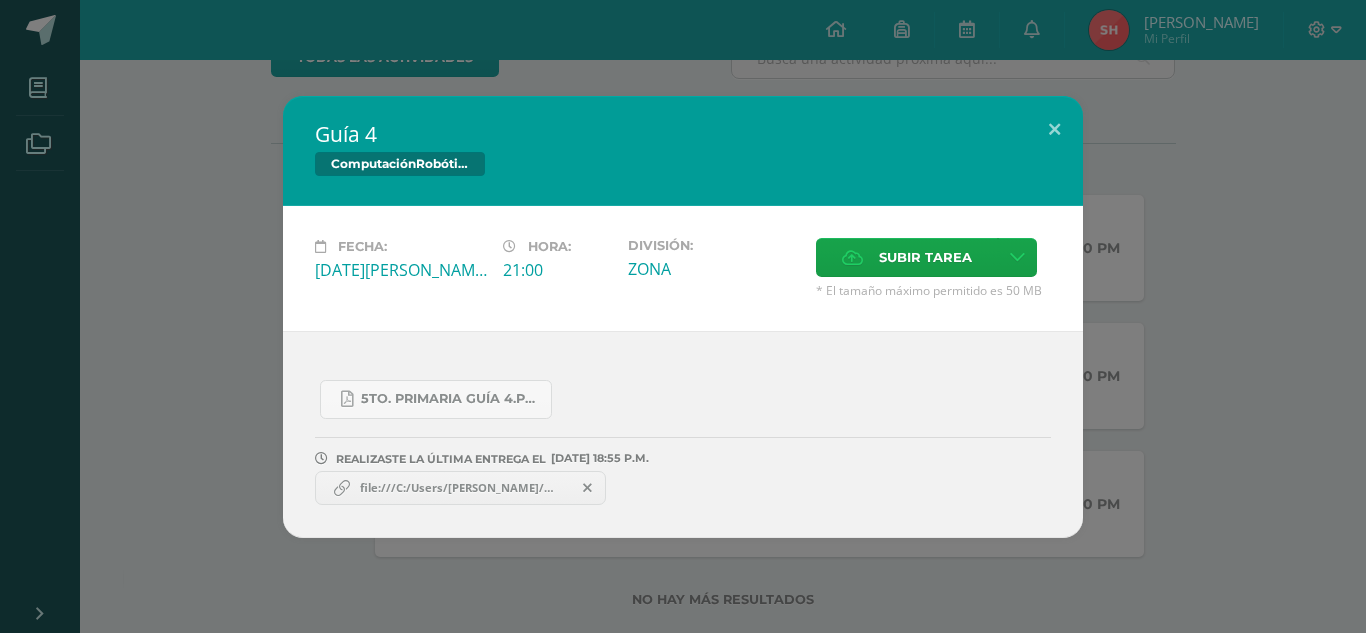 drag, startPoint x: 365, startPoint y: 483, endPoint x: 578, endPoint y: 500, distance: 213.67732 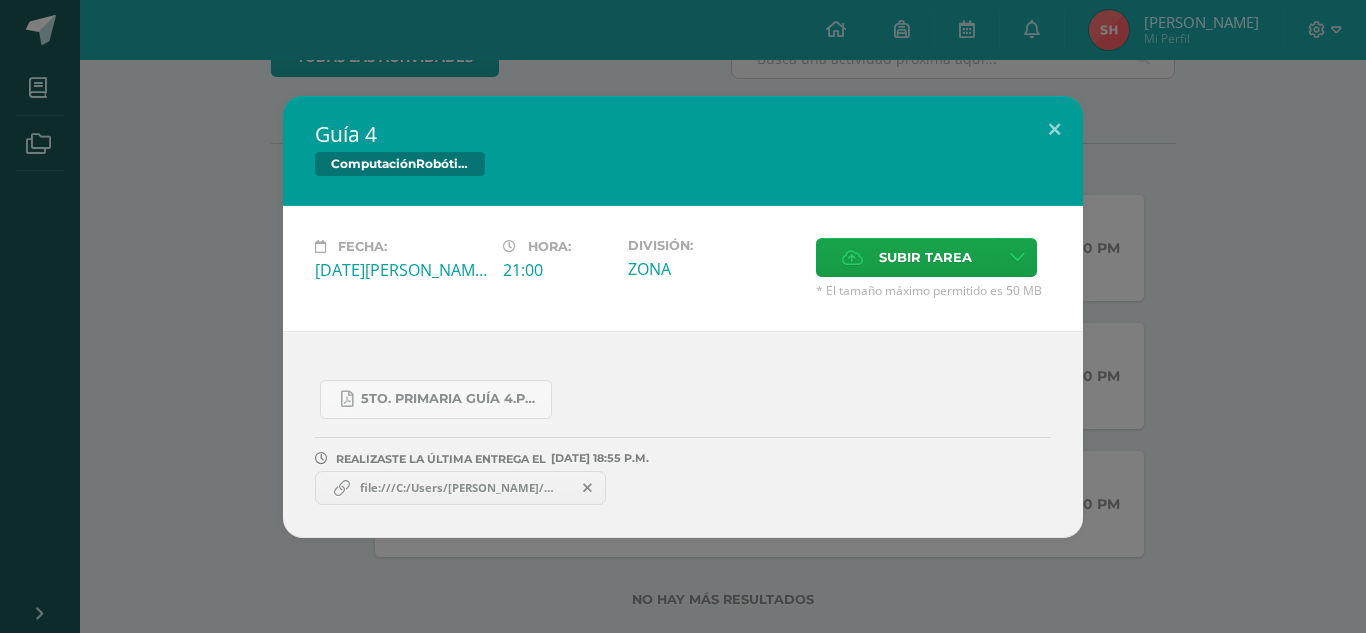 drag, startPoint x: 581, startPoint y: 502, endPoint x: 649, endPoint y: 276, distance: 236.00847 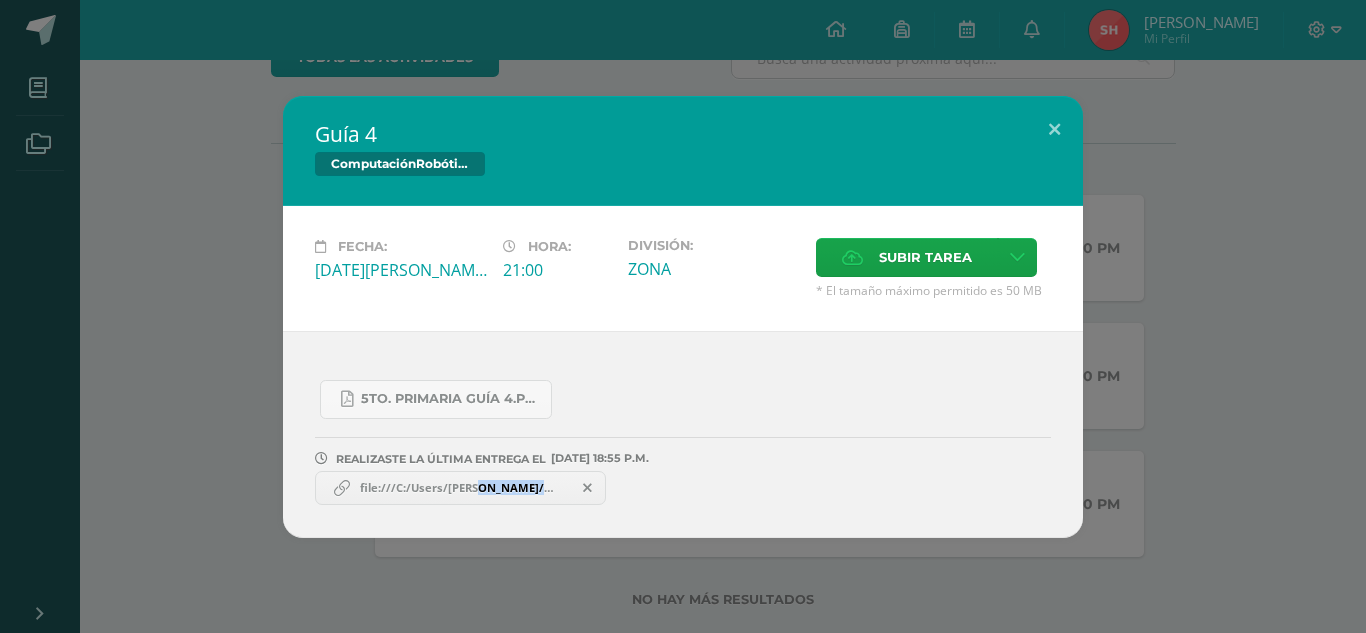 drag, startPoint x: 365, startPoint y: 480, endPoint x: 575, endPoint y: 496, distance: 210.60864 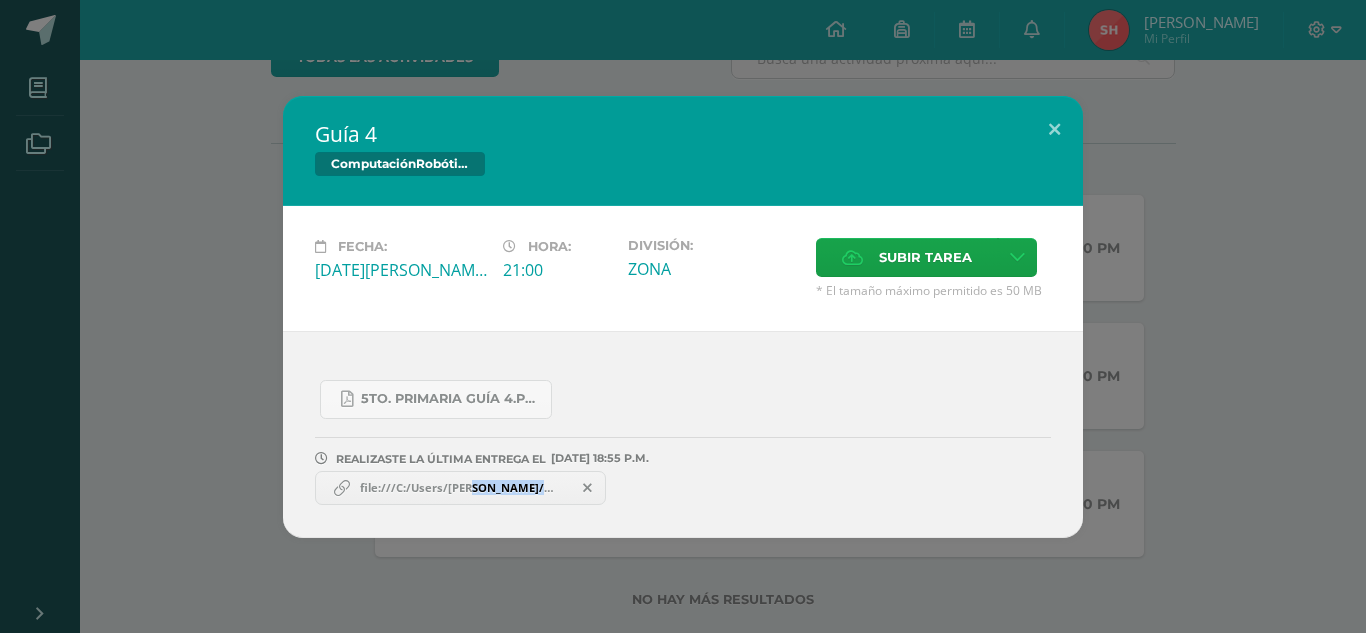 drag, startPoint x: 360, startPoint y: 480, endPoint x: 561, endPoint y: 496, distance: 201.6358 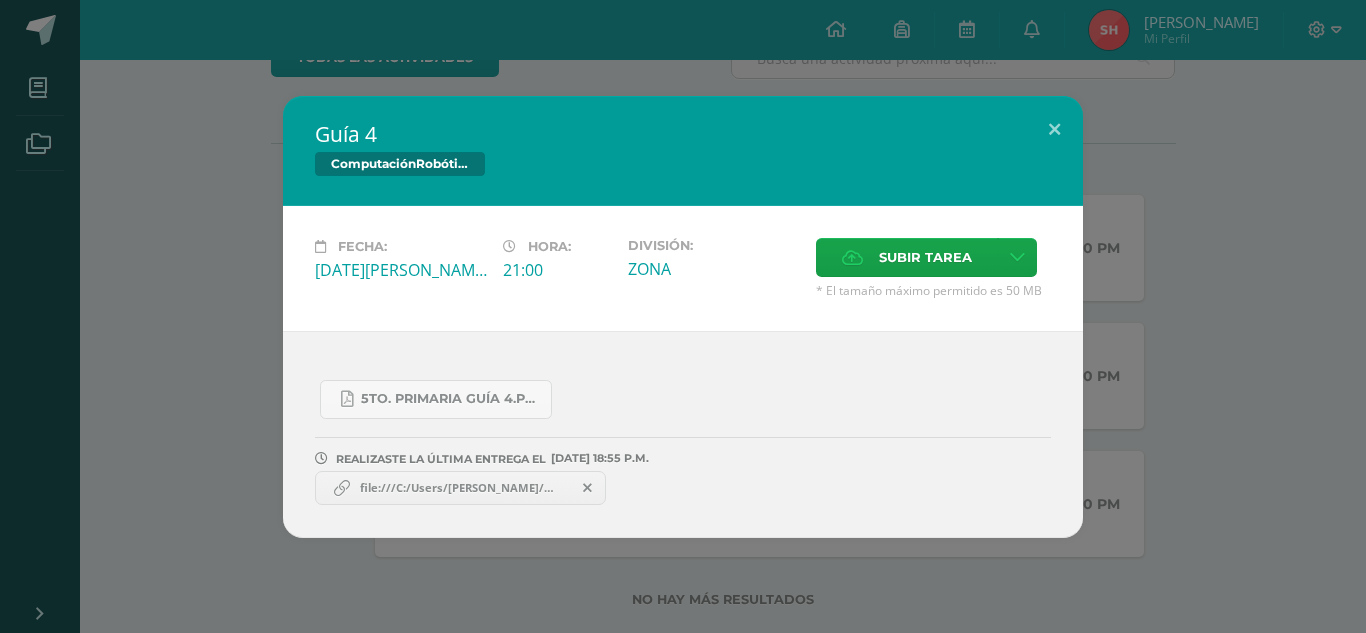 click at bounding box center (587, 488) 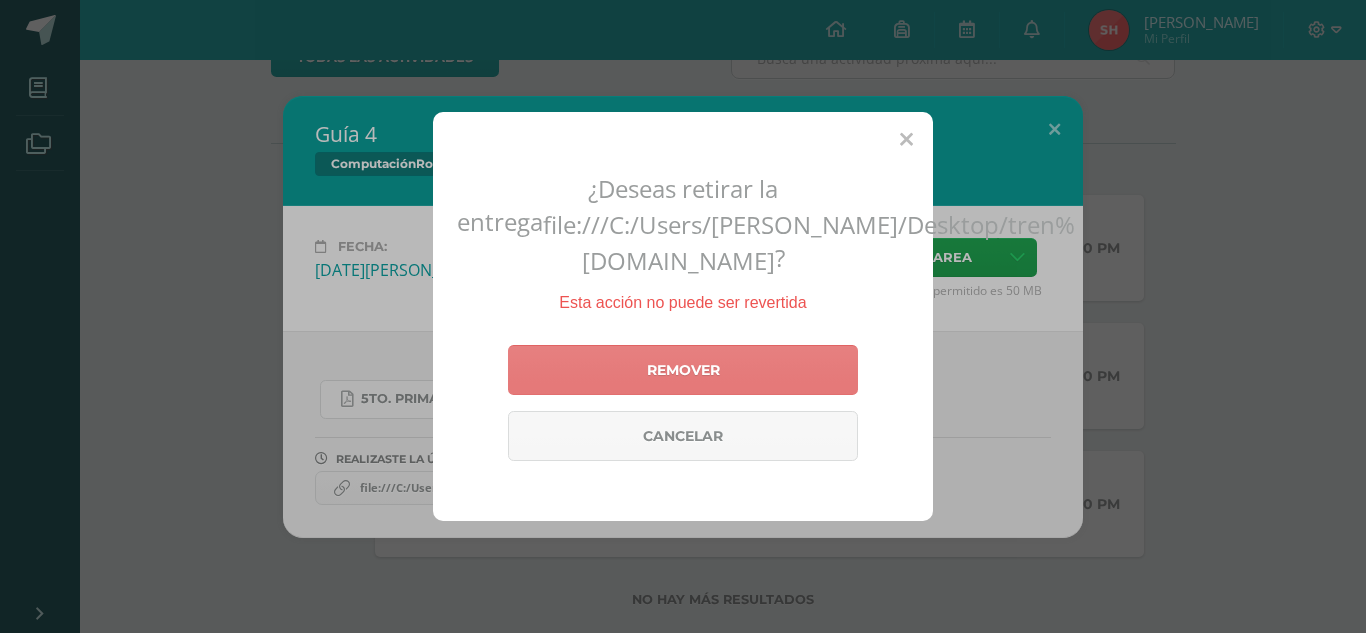 click on "Remover" at bounding box center (683, 370) 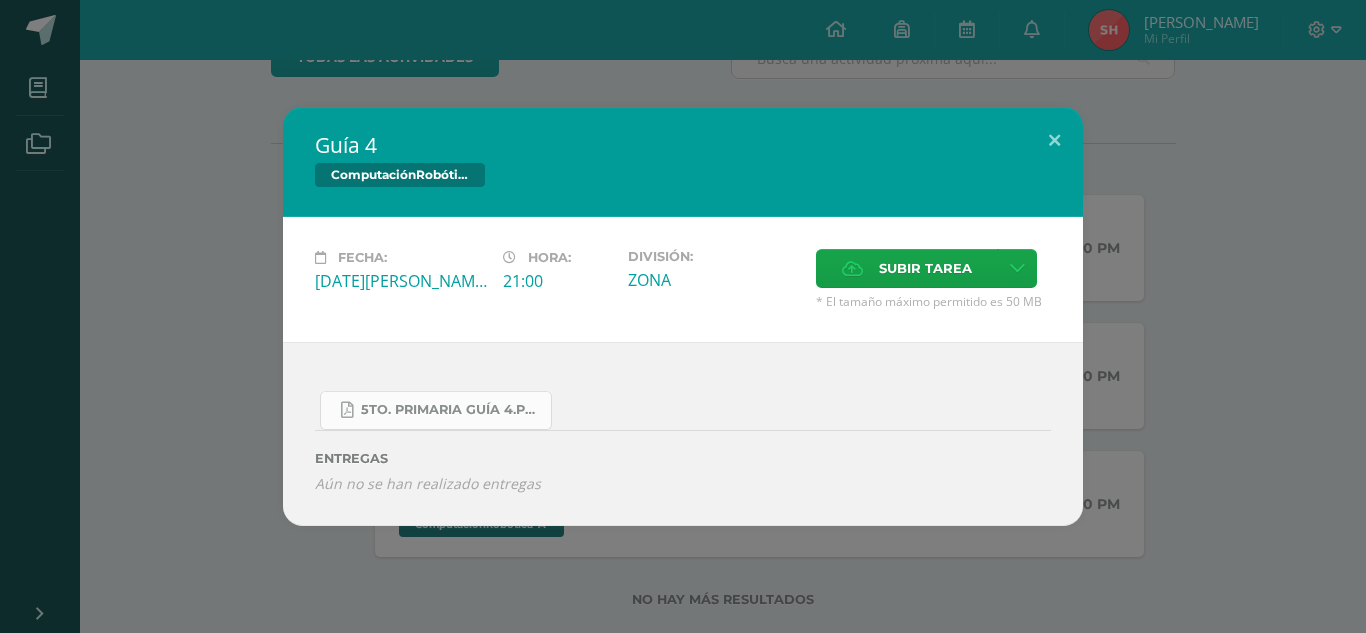 click on "5to. Primaria Guía 4.pdf" at bounding box center [451, 410] 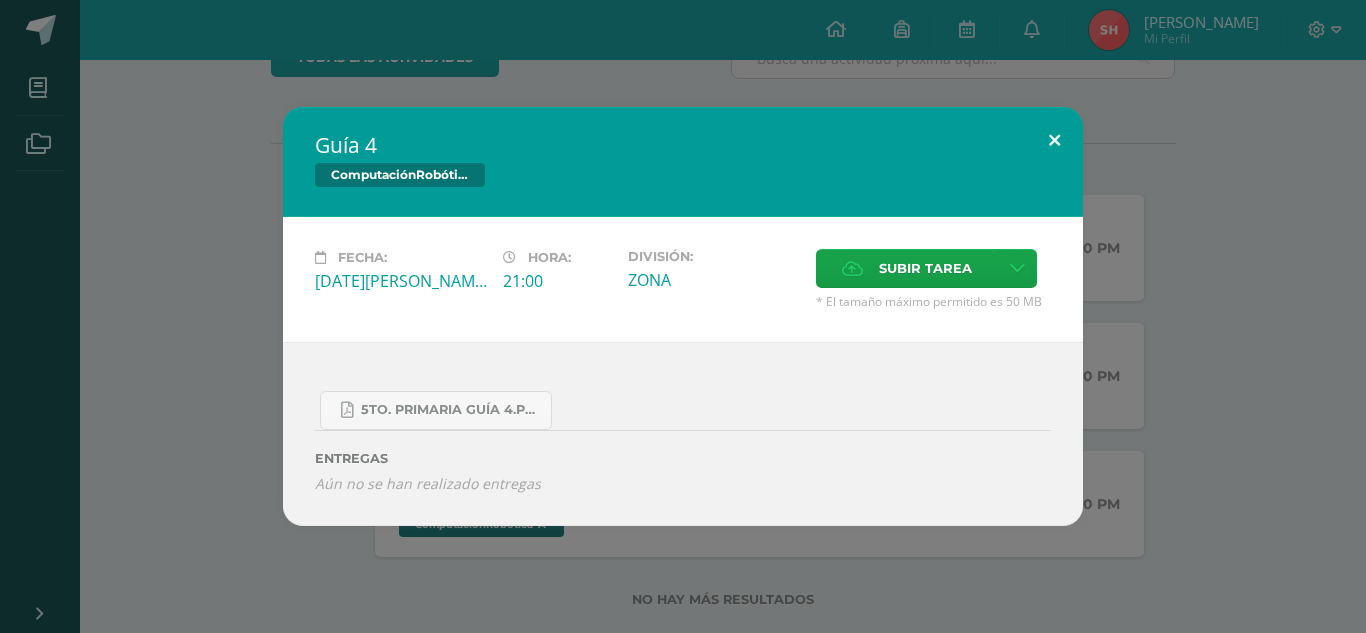 click at bounding box center [1054, 141] 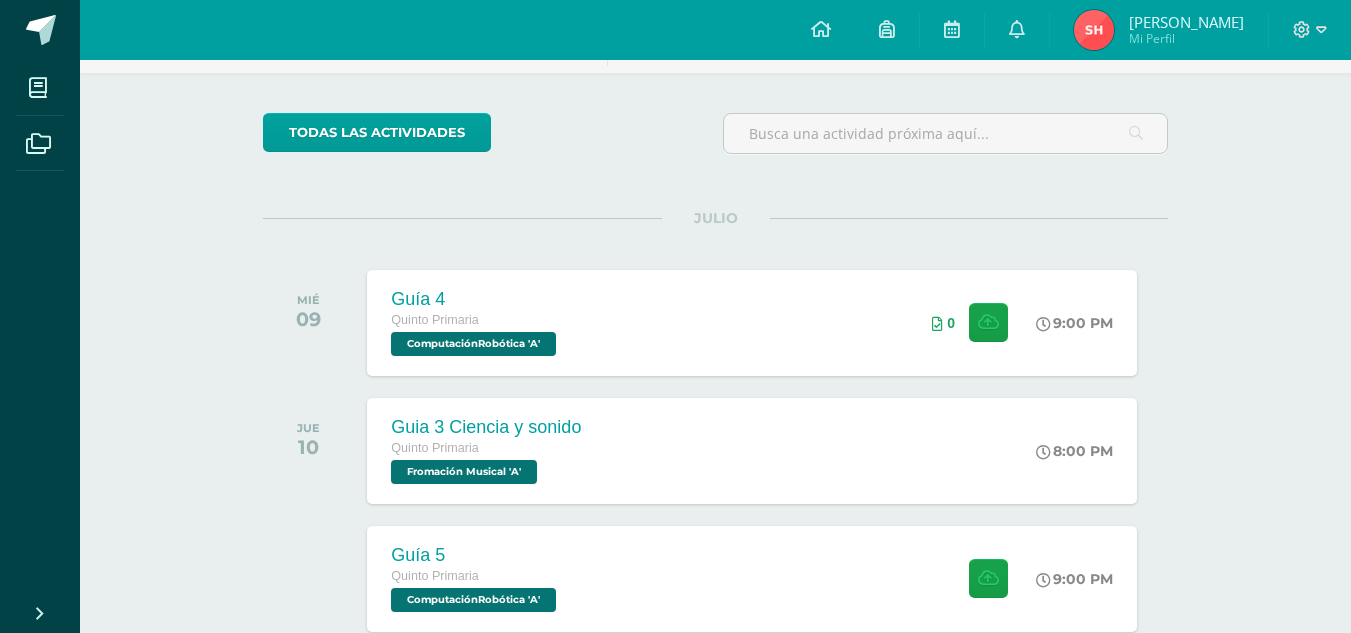 scroll, scrollTop: 0, scrollLeft: 0, axis: both 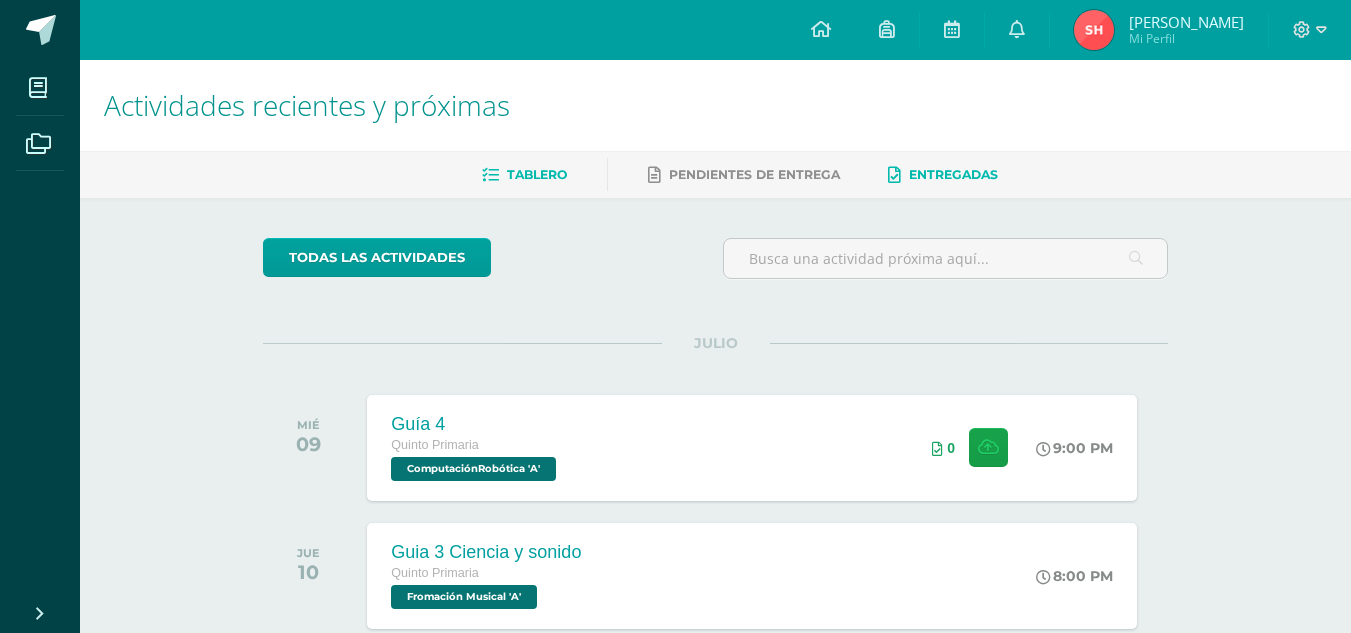 click on "Entregadas" at bounding box center (943, 175) 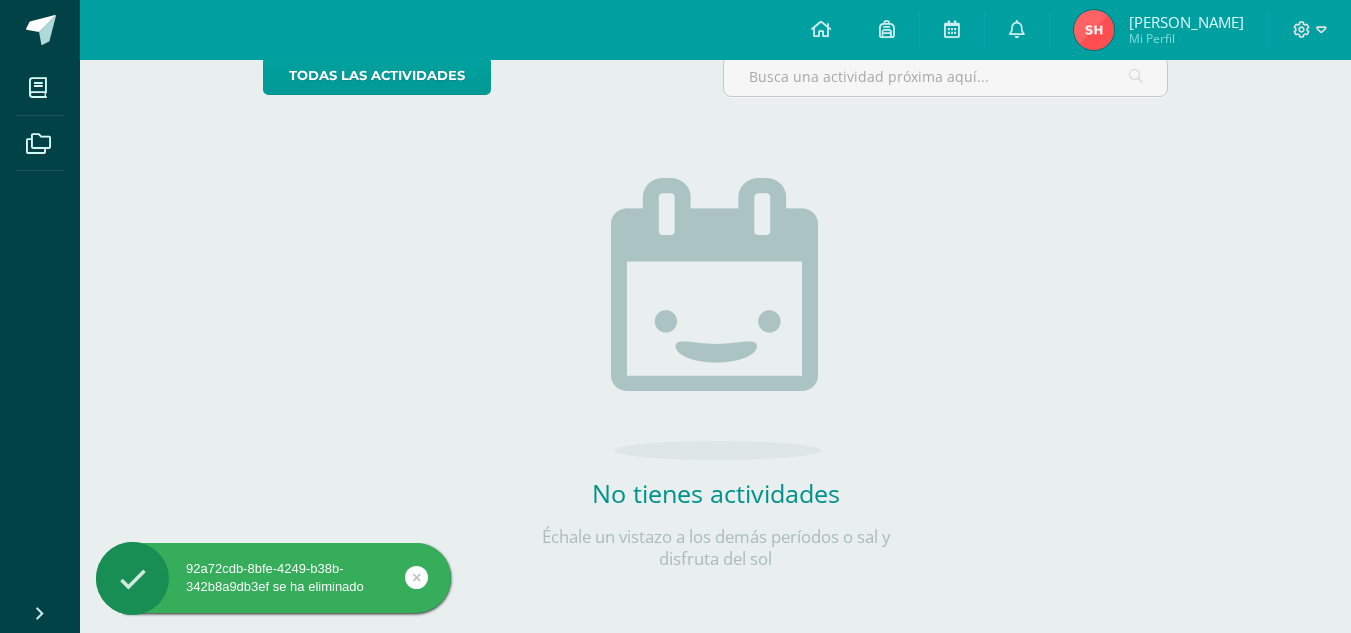 scroll, scrollTop: 0, scrollLeft: 0, axis: both 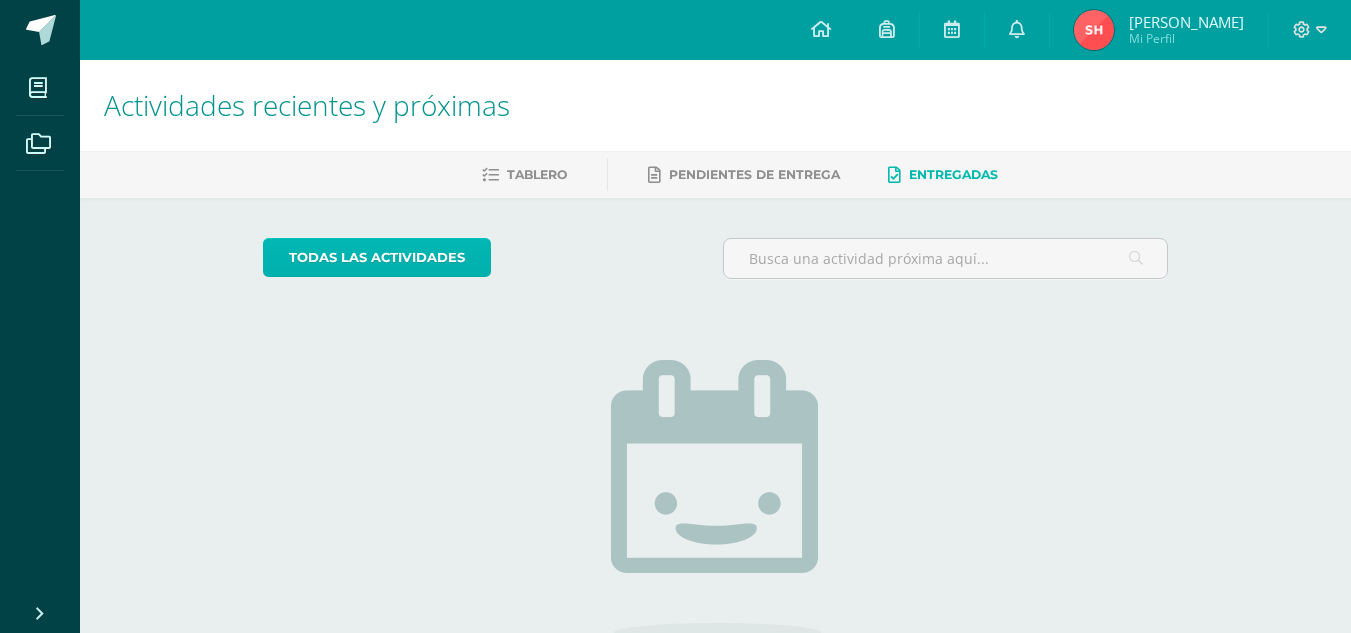 click on "todas las Actividades" at bounding box center [377, 257] 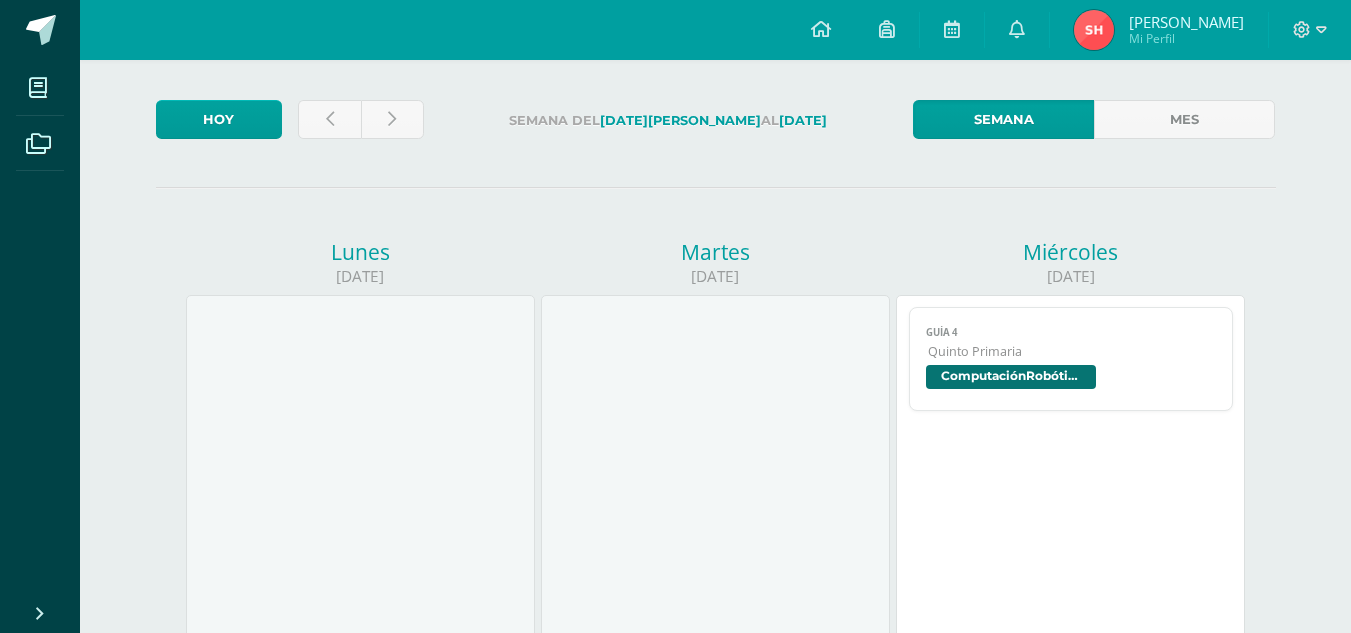 scroll, scrollTop: 0, scrollLeft: 0, axis: both 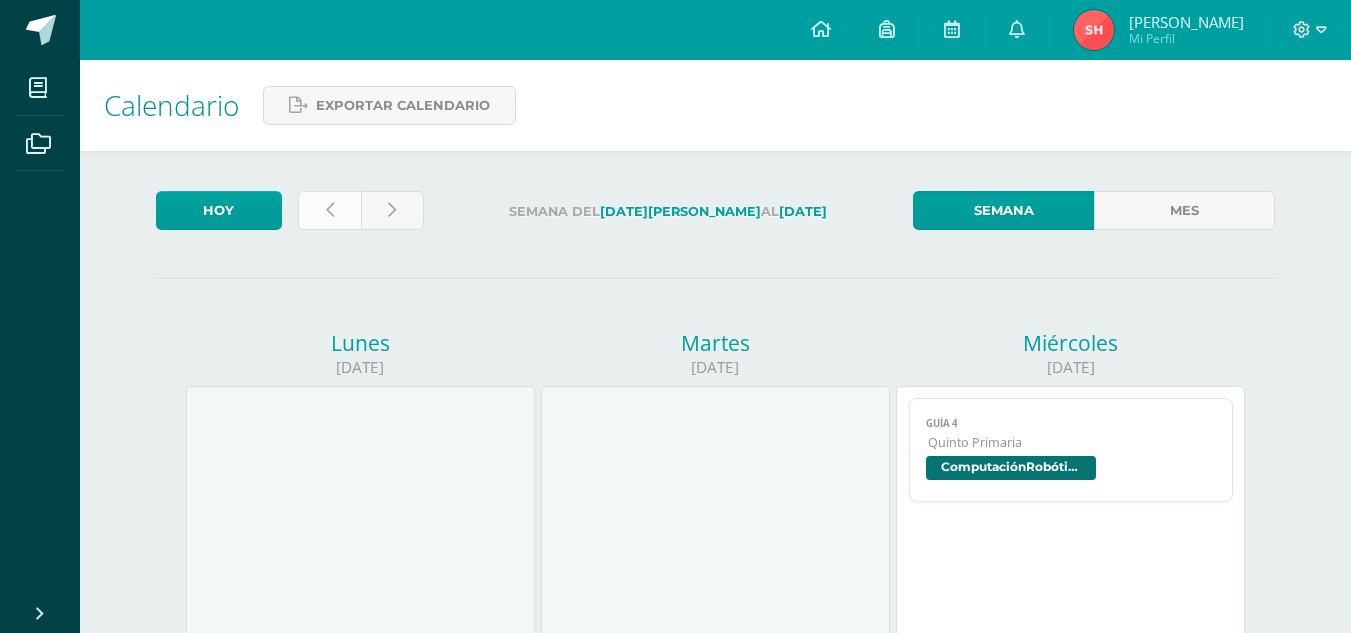 click at bounding box center [330, 210] 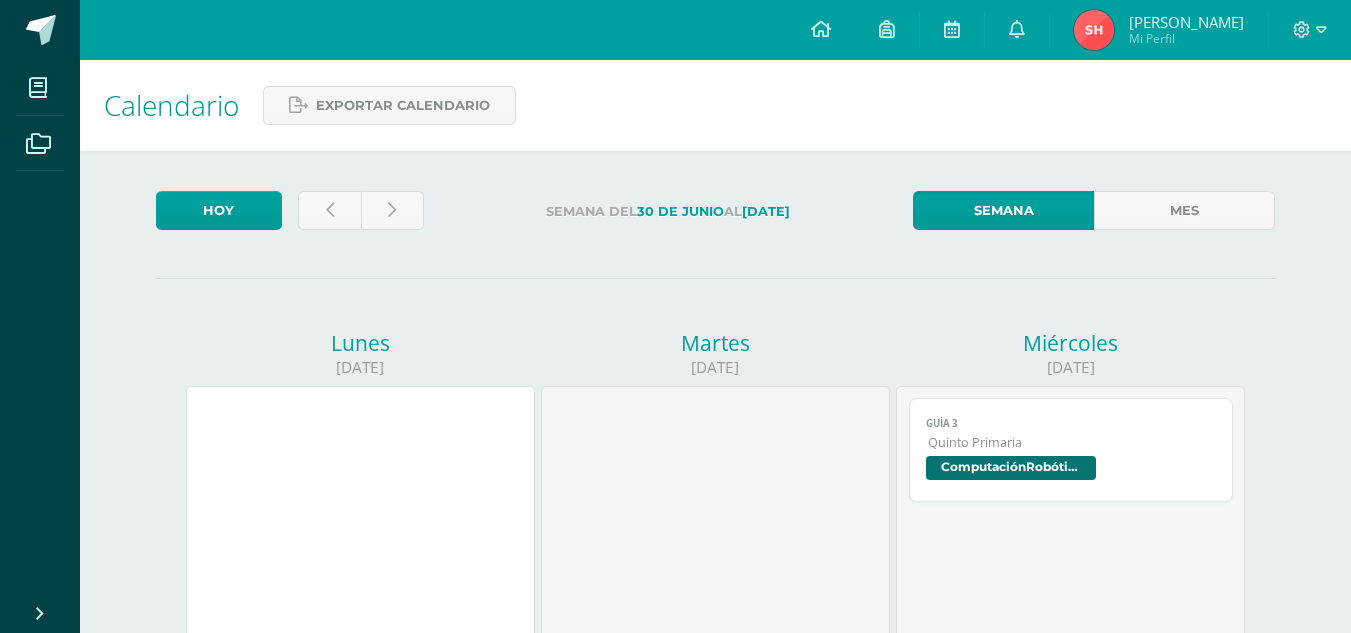 scroll, scrollTop: 0, scrollLeft: 0, axis: both 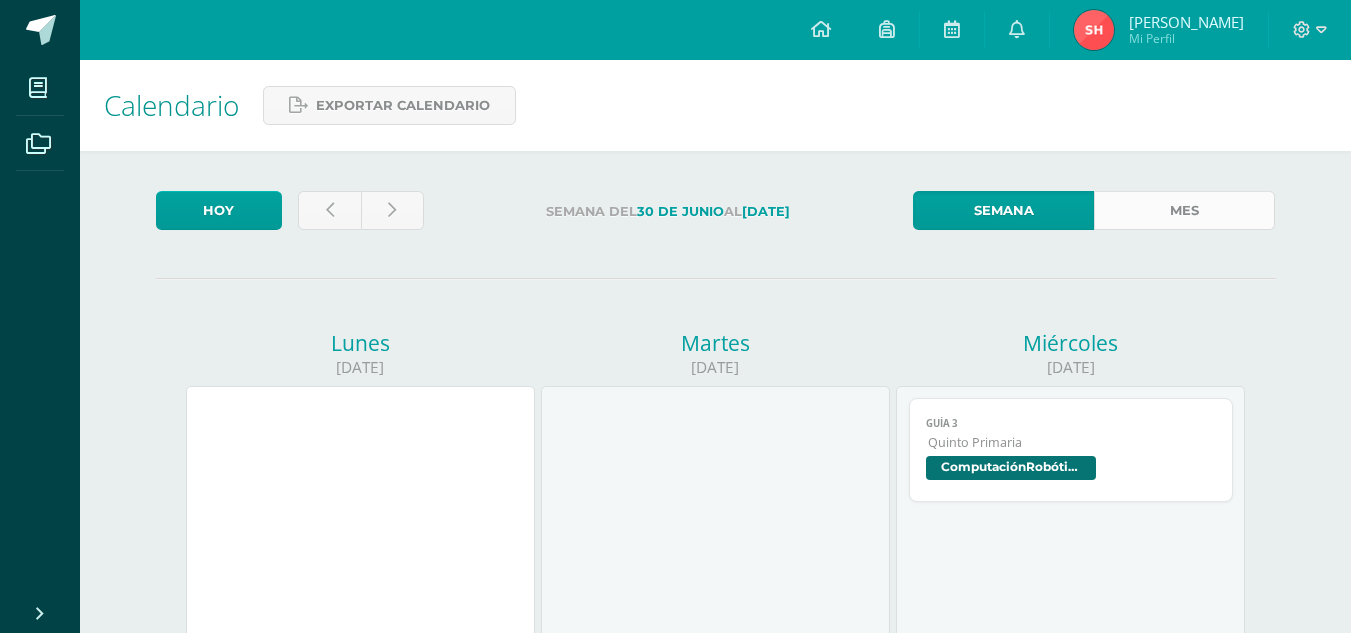 click on "Mes" at bounding box center [1184, 210] 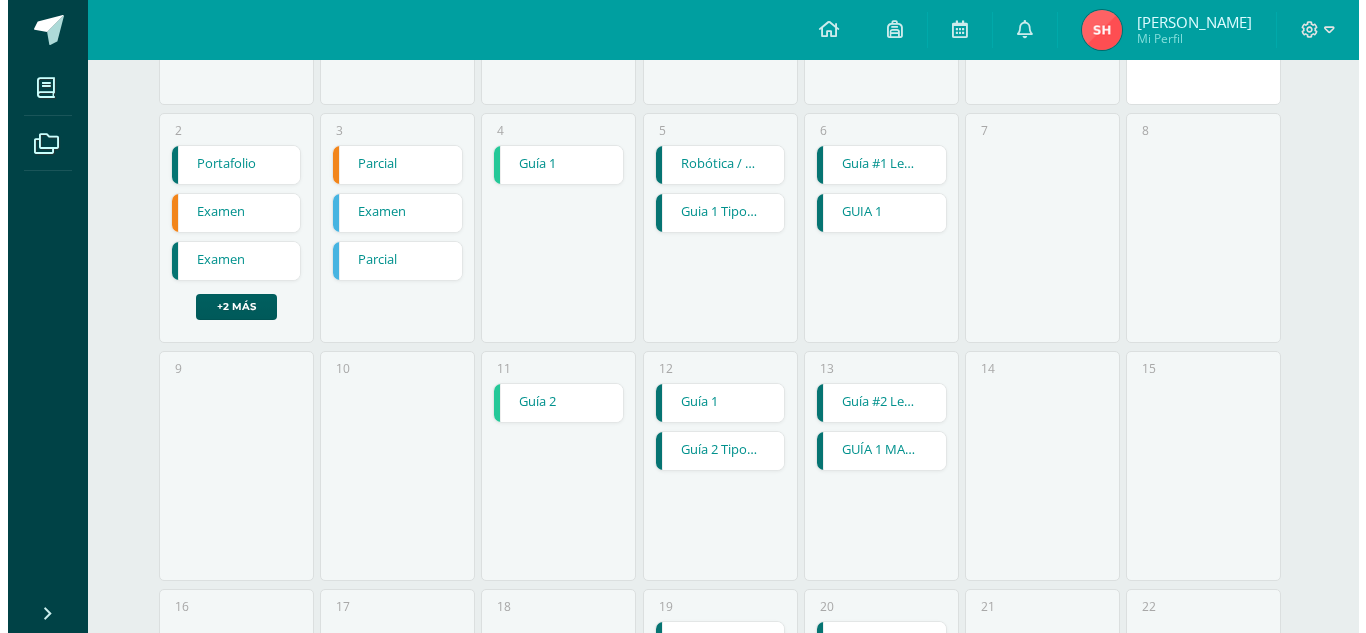scroll, scrollTop: 500, scrollLeft: 0, axis: vertical 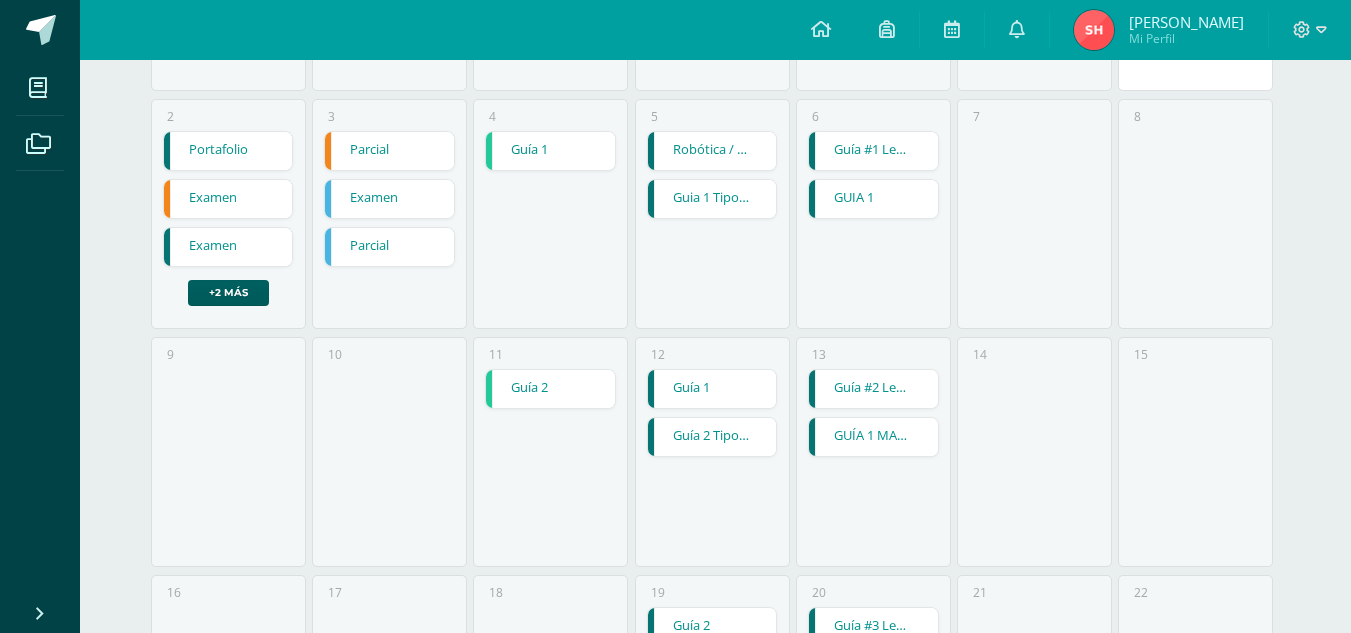 click on "Robótica / Parcial" at bounding box center (712, 151) 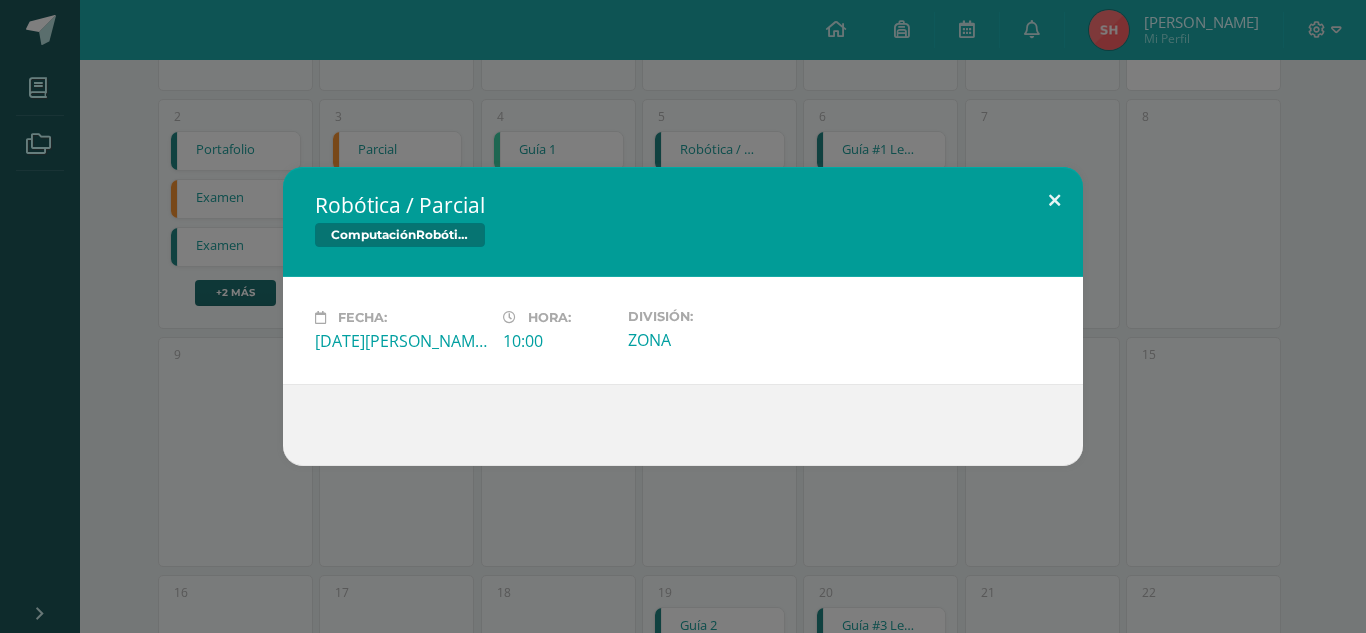 click at bounding box center [1054, 201] 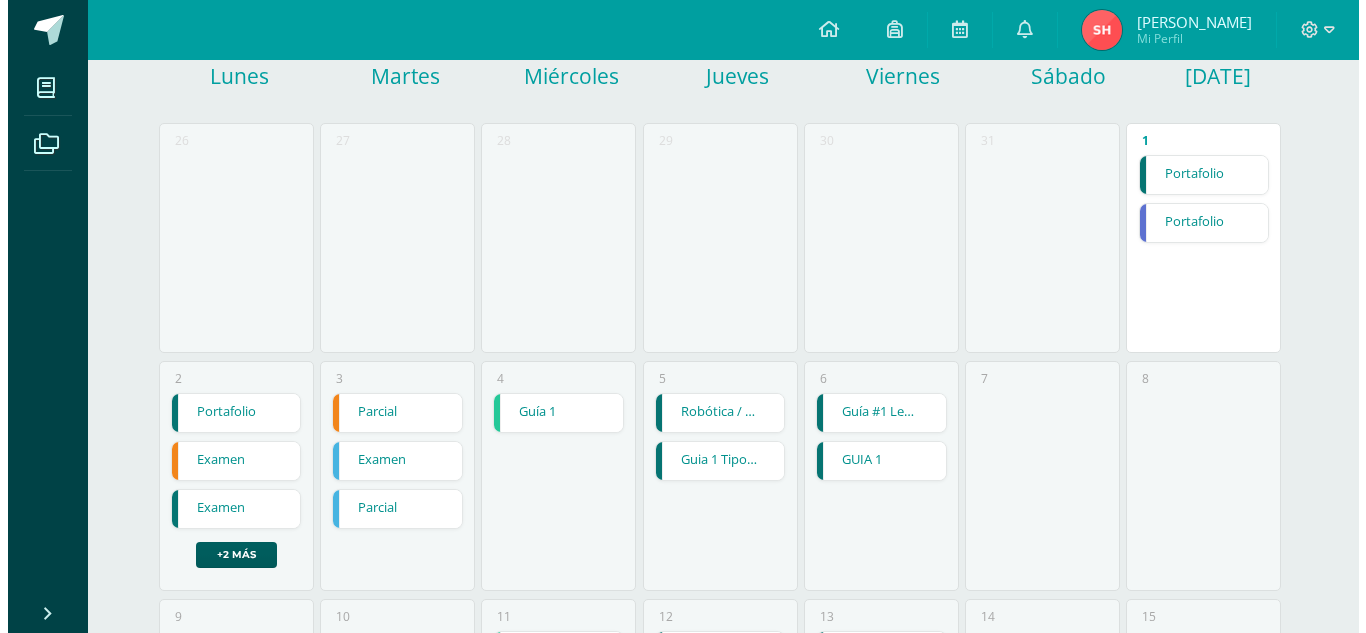 scroll, scrollTop: 400, scrollLeft: 0, axis: vertical 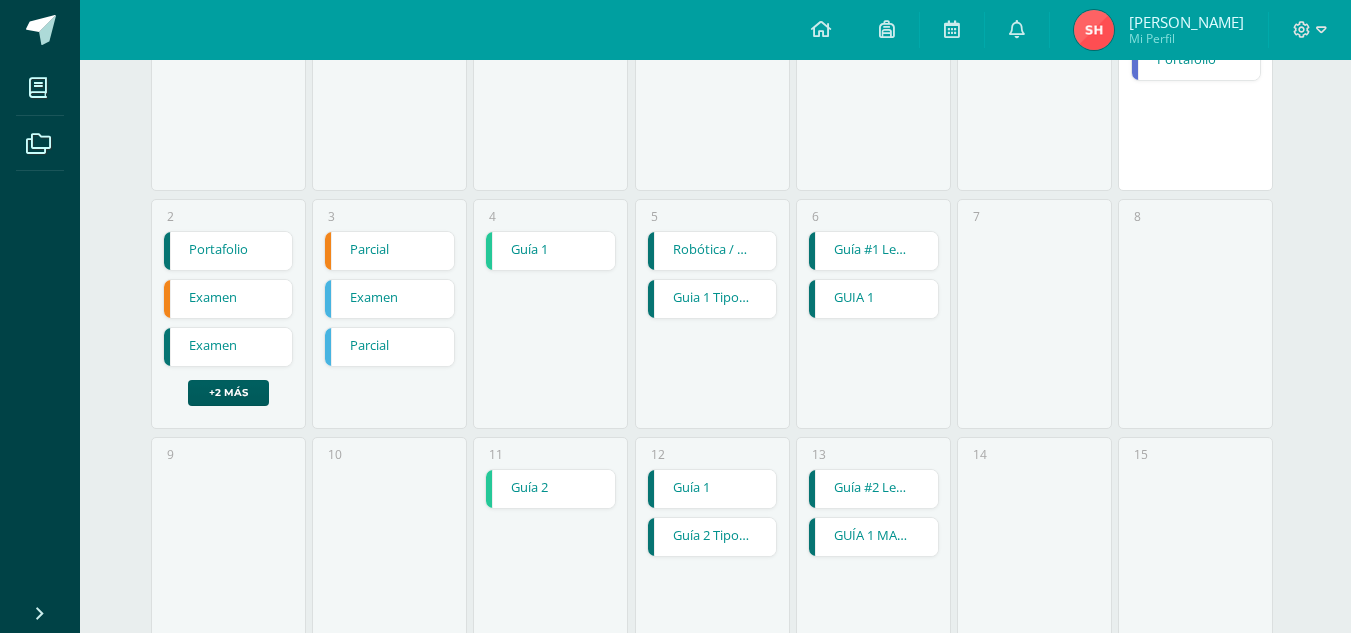 click on "Guia 1 Tipos de coro" at bounding box center (712, 299) 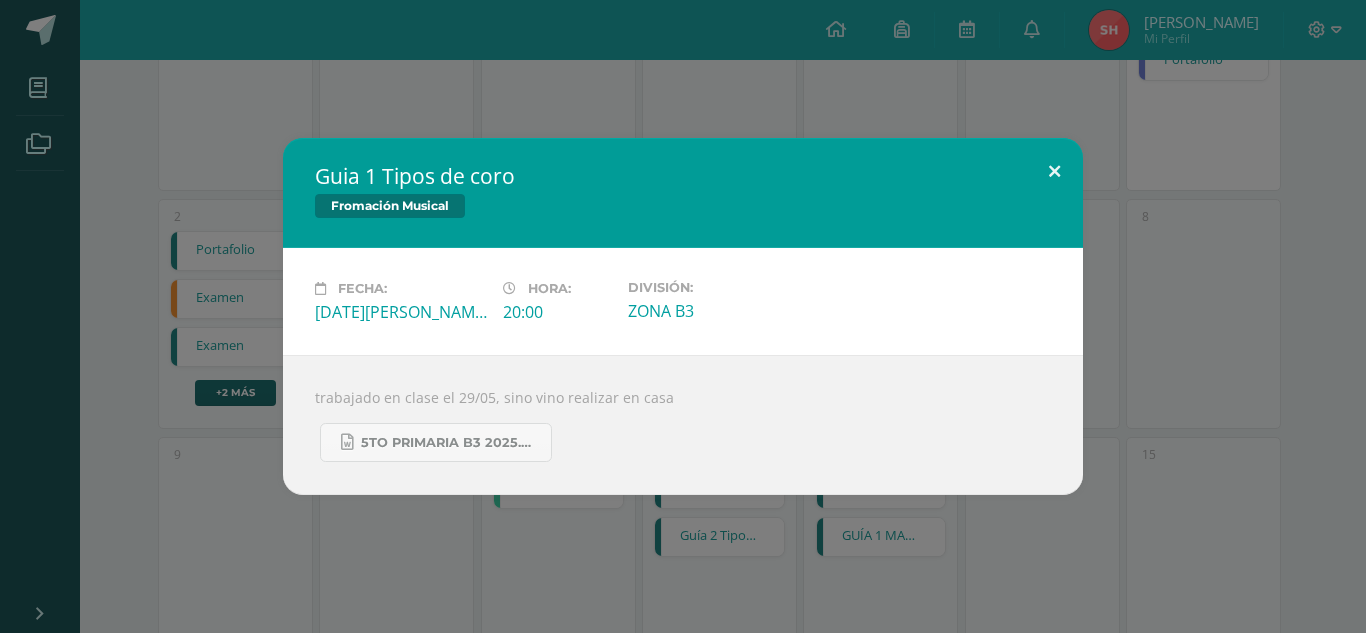 click at bounding box center [1054, 172] 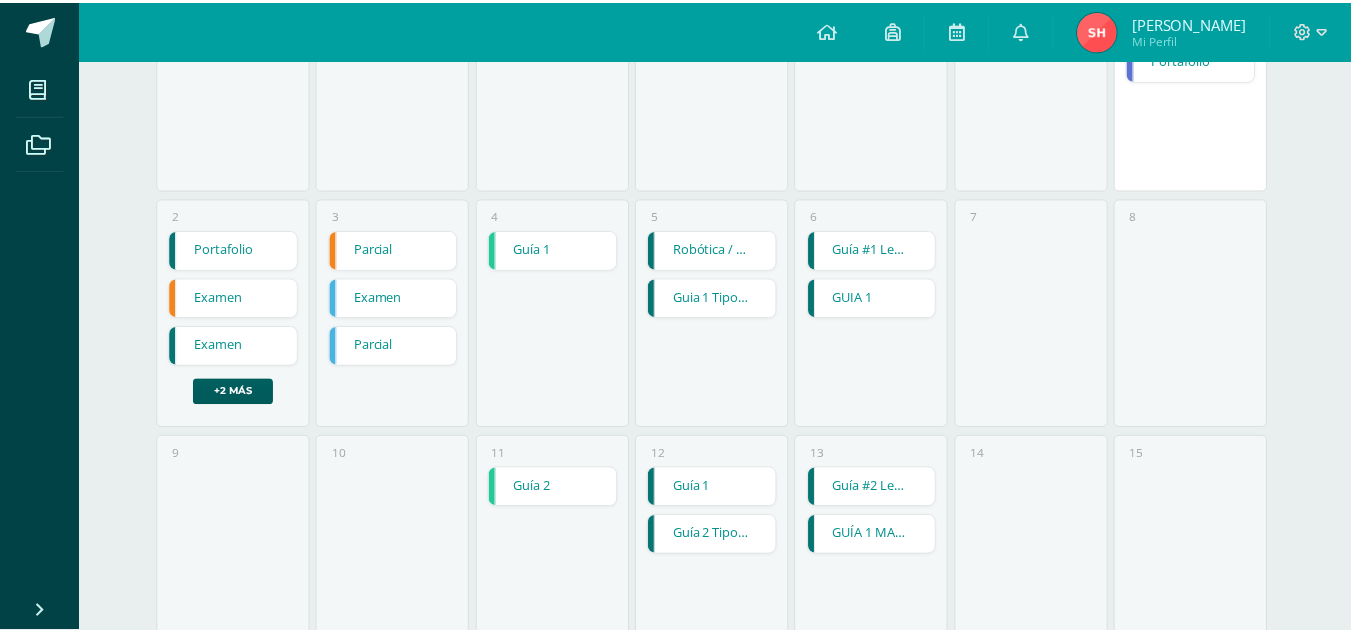 scroll, scrollTop: 500, scrollLeft: 0, axis: vertical 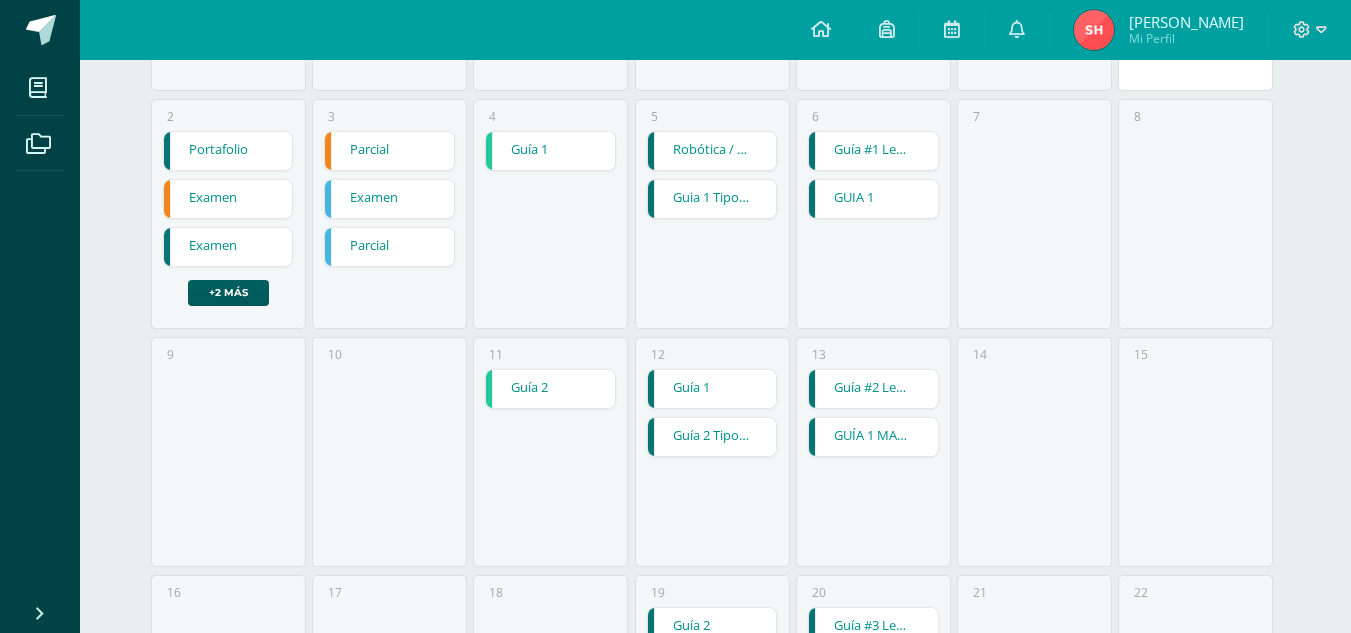 click on "Guía 1
Guía 1
ComputaciónRobótica
Cargando contenido
Guía 2 Tipos de himnos
Guía 2 Tipos de himnos
Fromación Musical
Cargando contenido" at bounding box center (712, 413) 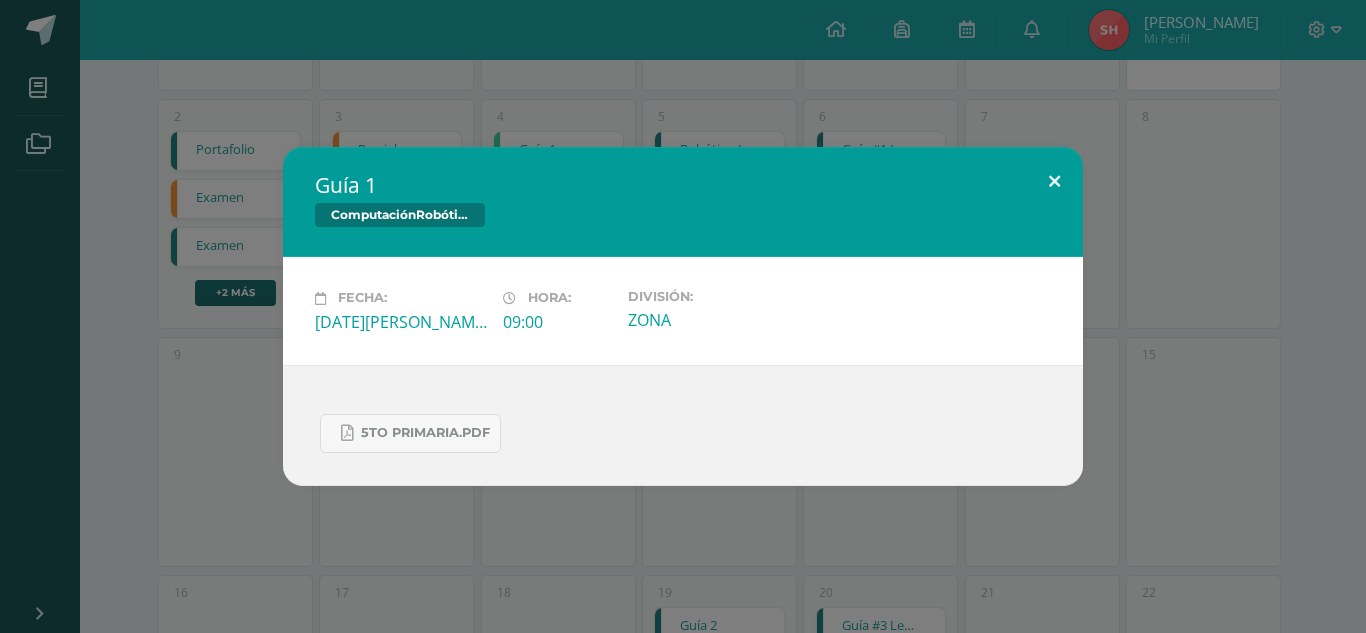 click at bounding box center [1054, 181] 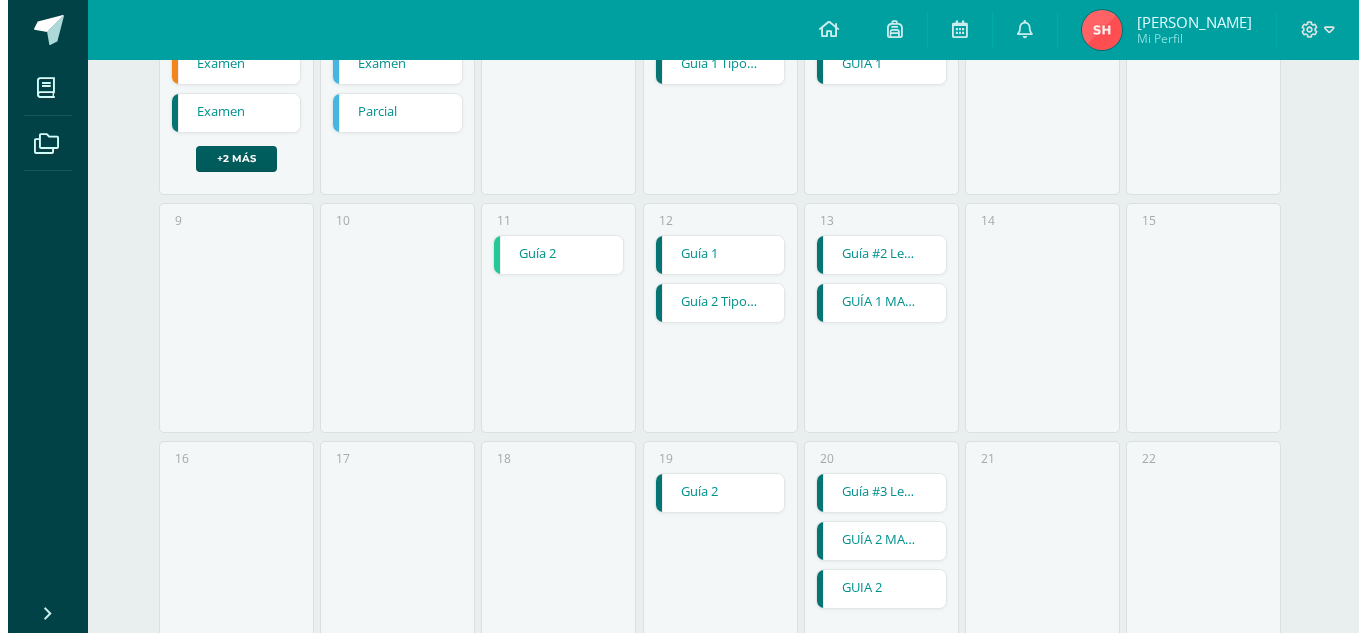 scroll, scrollTop: 800, scrollLeft: 0, axis: vertical 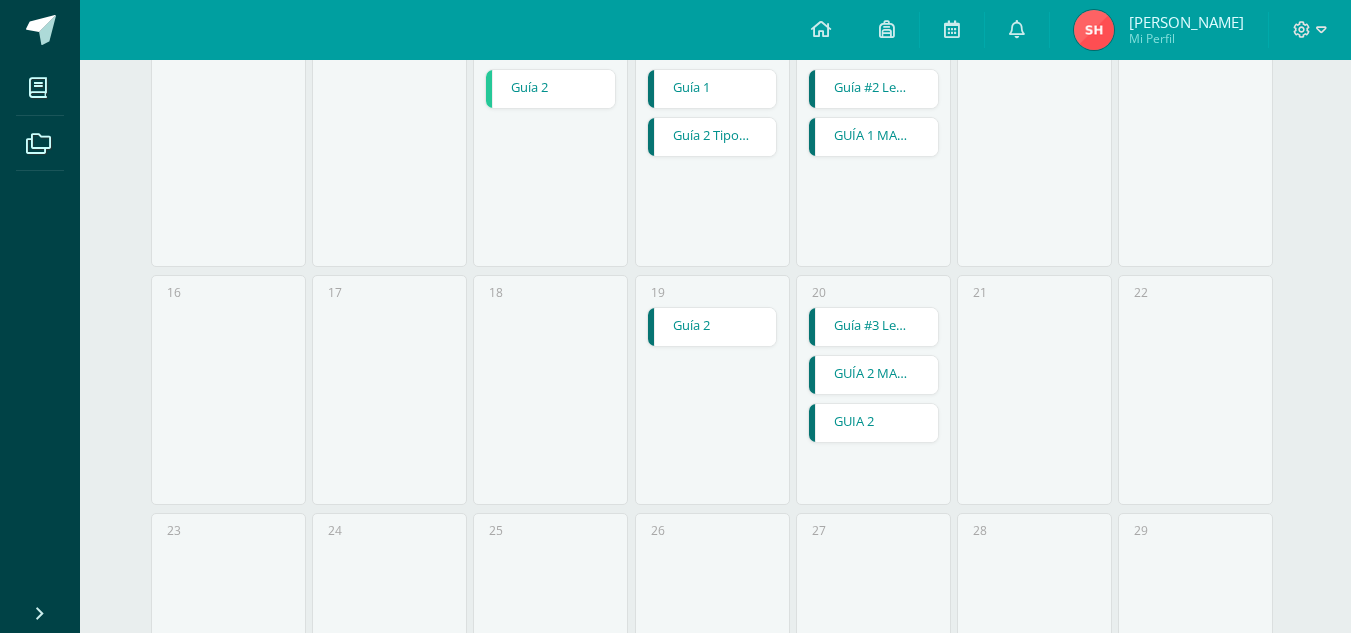 click on "Guía 2" at bounding box center (712, 327) 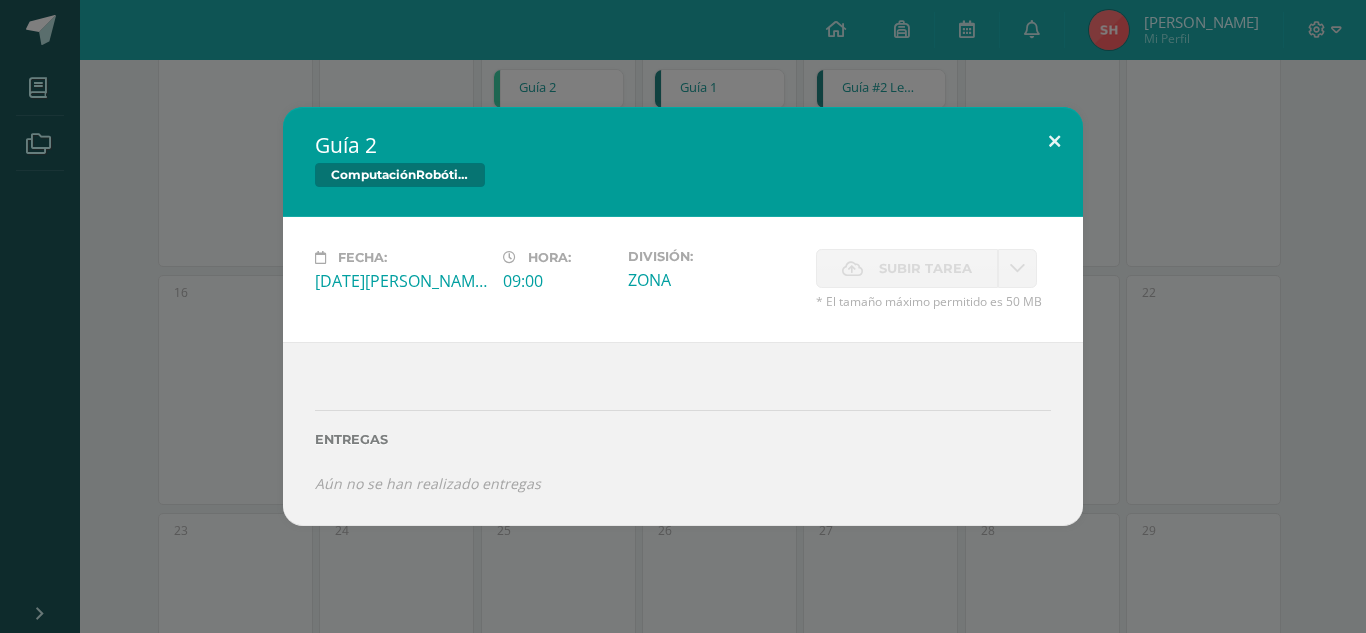 click at bounding box center (1054, 141) 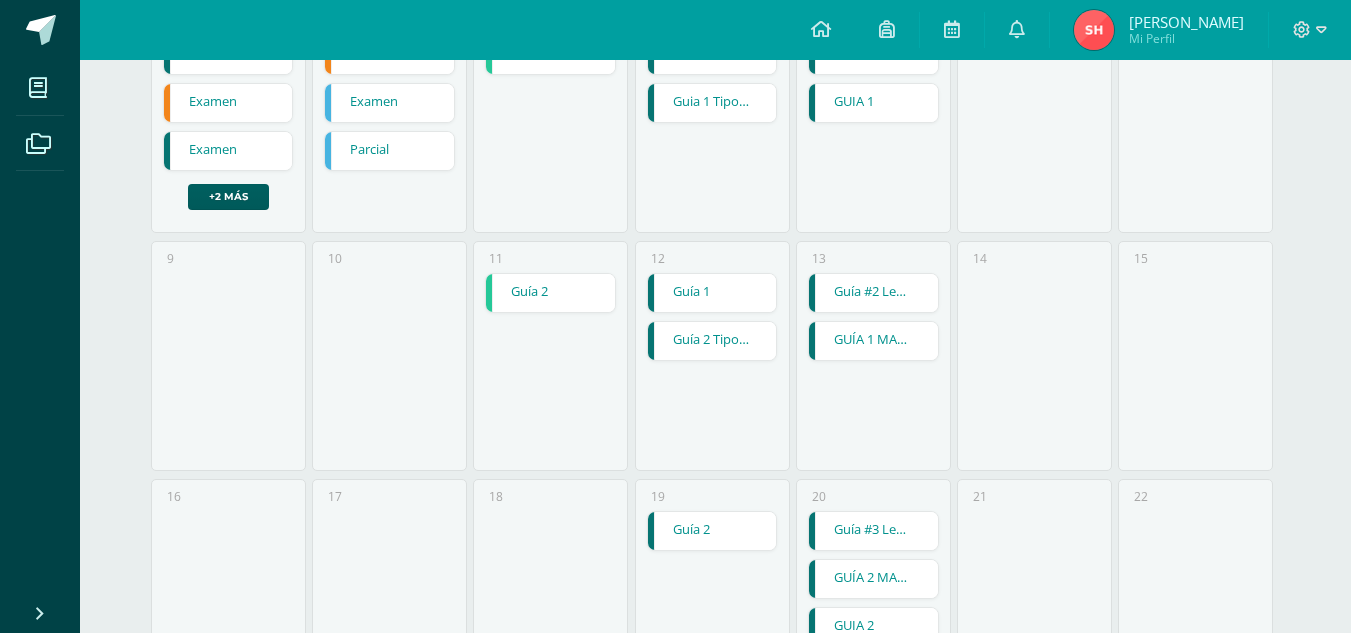 scroll, scrollTop: 496, scrollLeft: 0, axis: vertical 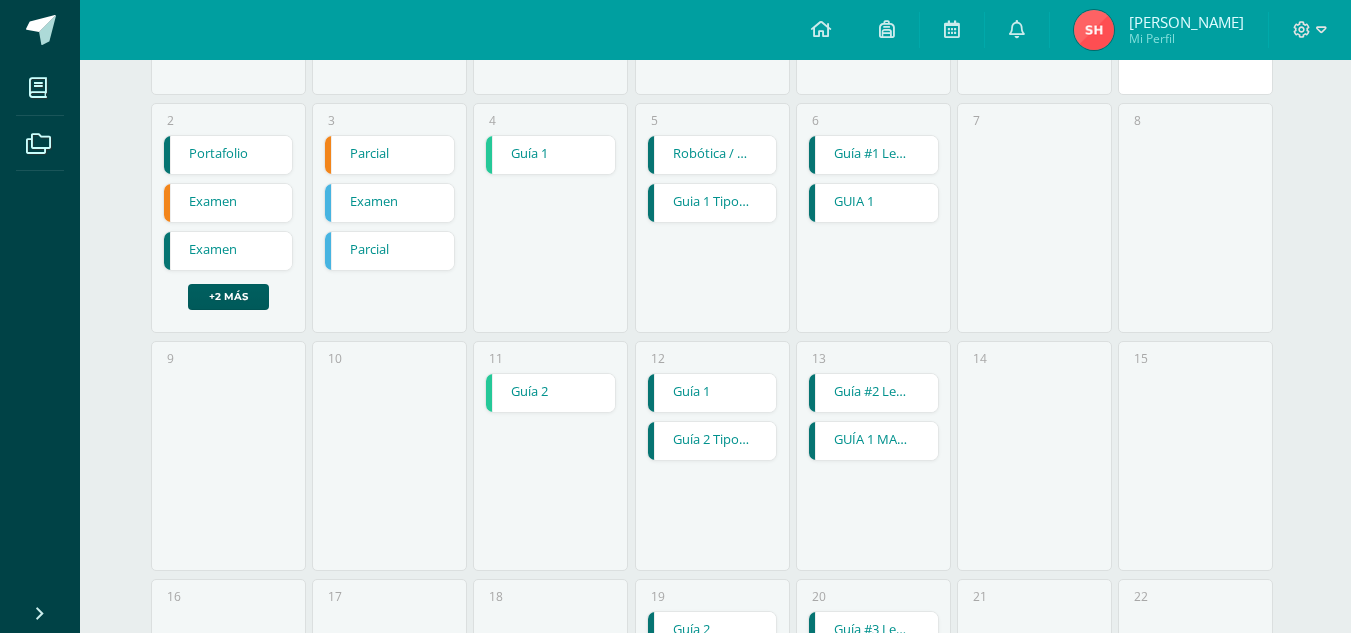 click on "Guía 2 Tipos de himnos" at bounding box center [712, 441] 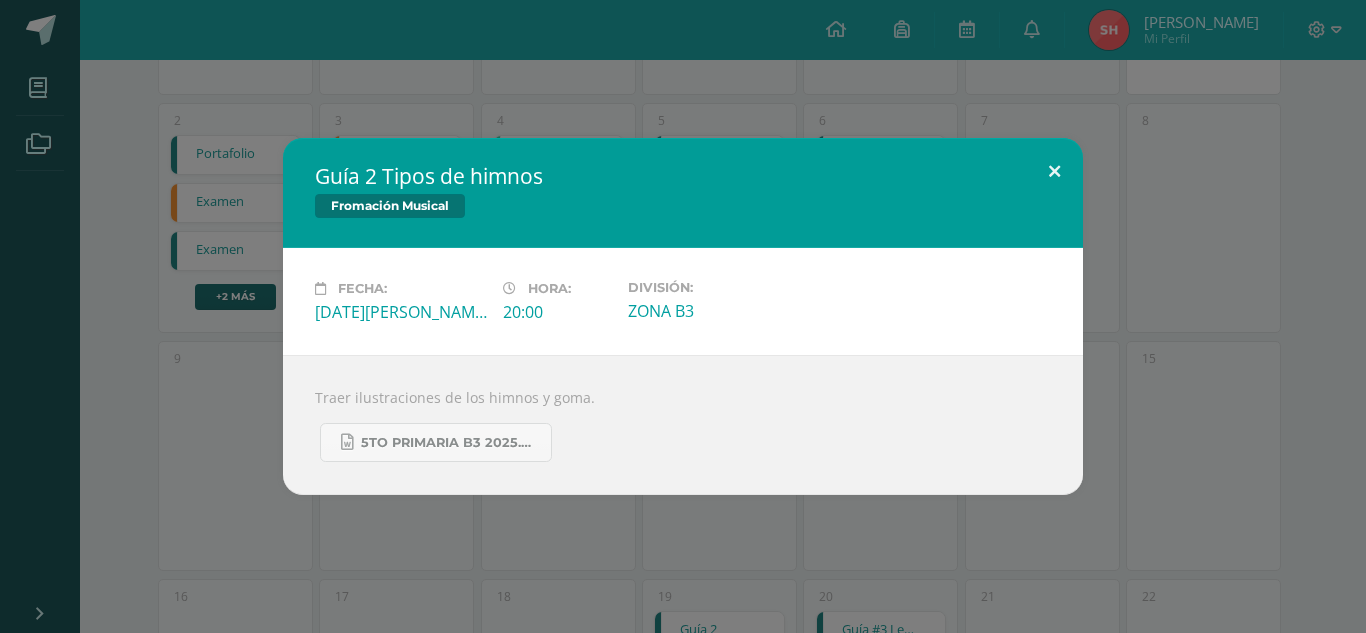 click at bounding box center [1054, 172] 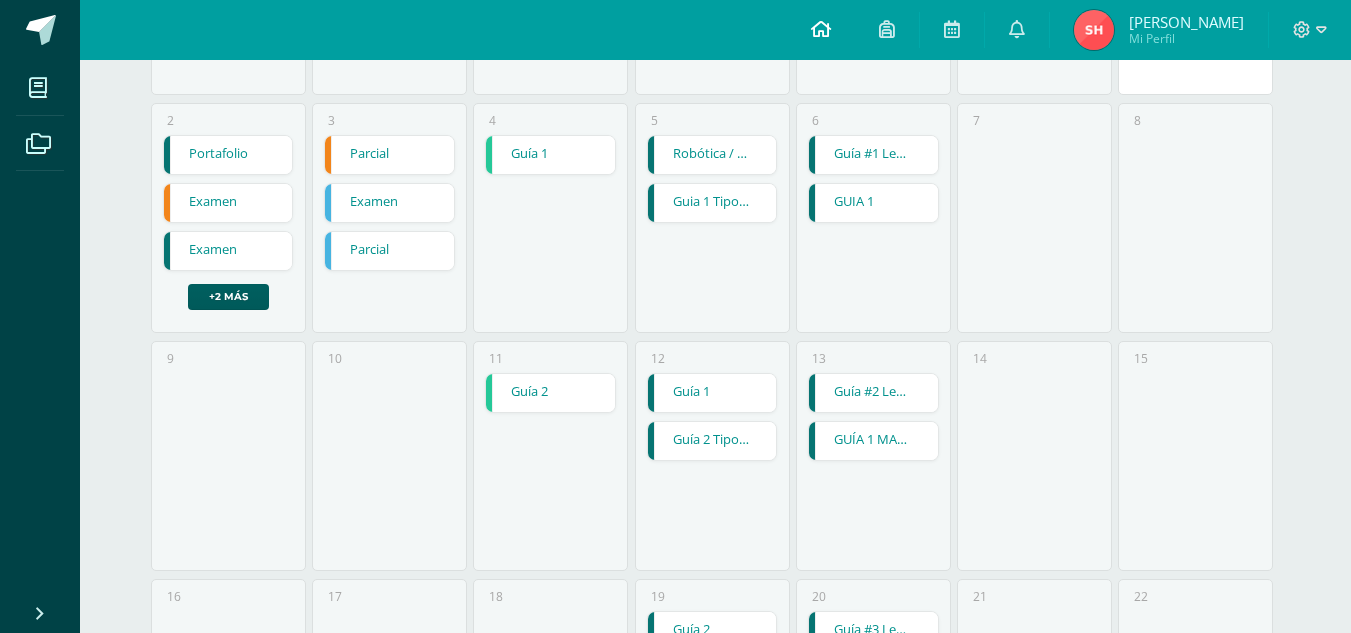 click at bounding box center [821, 29] 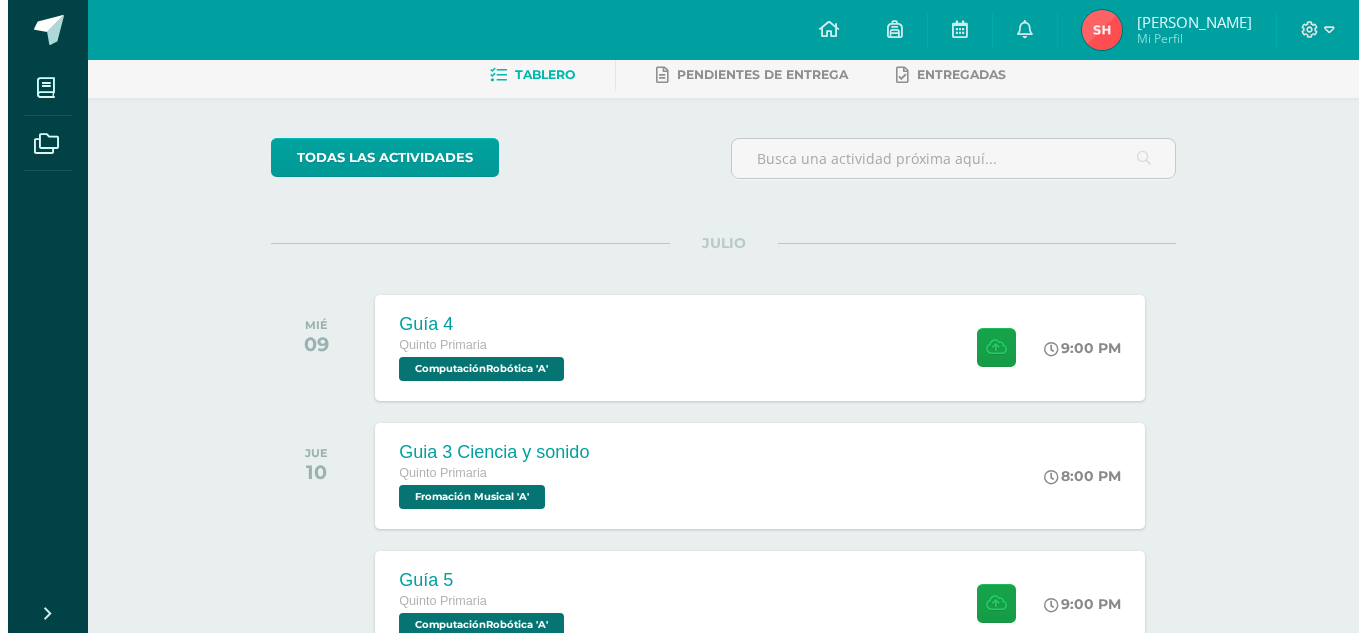 scroll, scrollTop: 200, scrollLeft: 0, axis: vertical 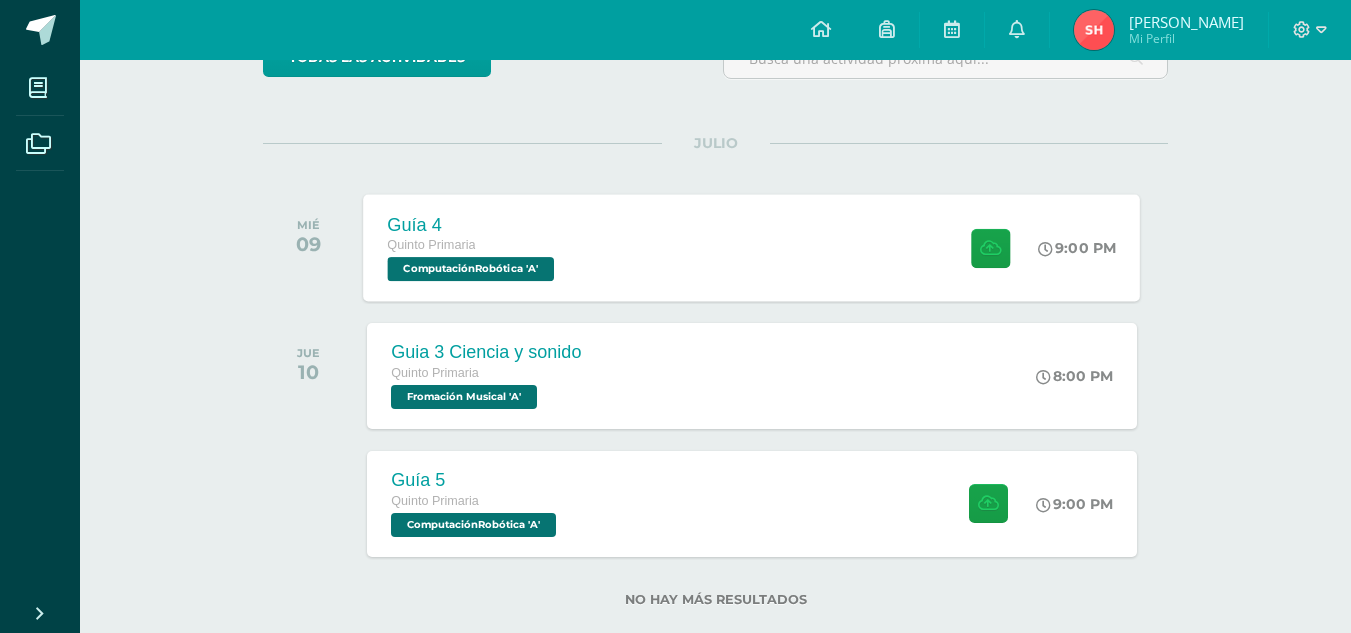 click on "Guía 4
Quinto Primaria
ComputaciónRobótica 'A'
9:00 PM
Guía 4
ComputaciónRobótica" at bounding box center (752, 247) 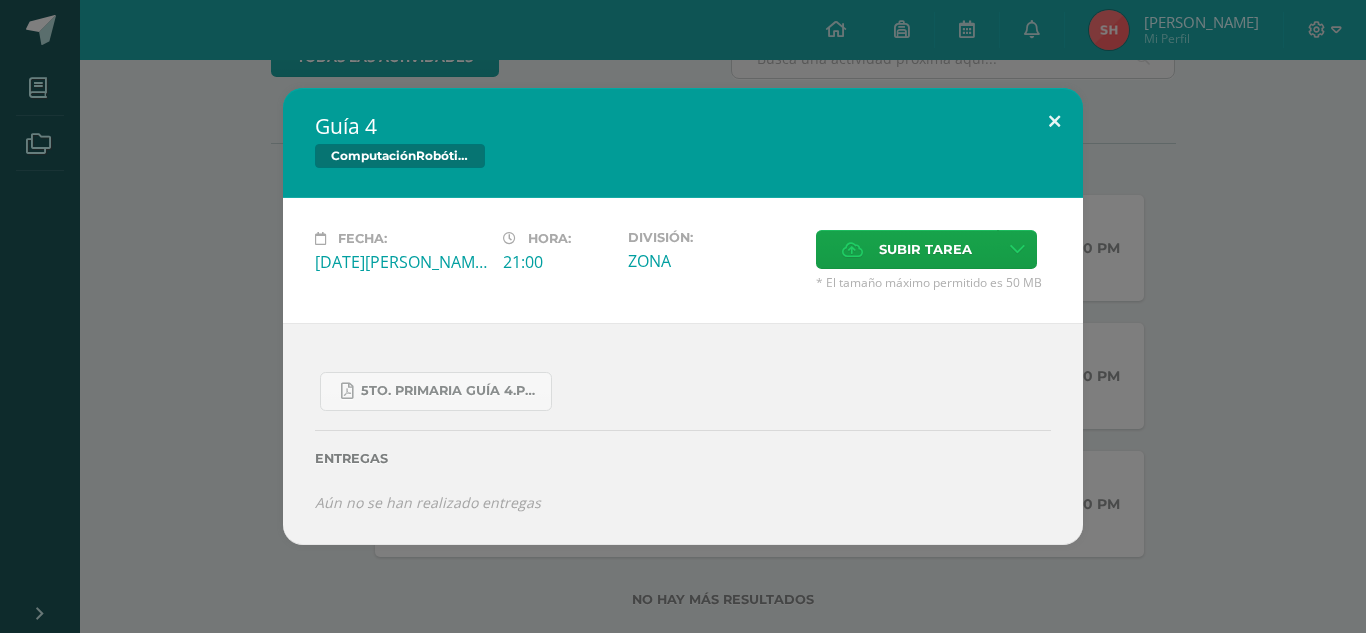 click at bounding box center [1054, 122] 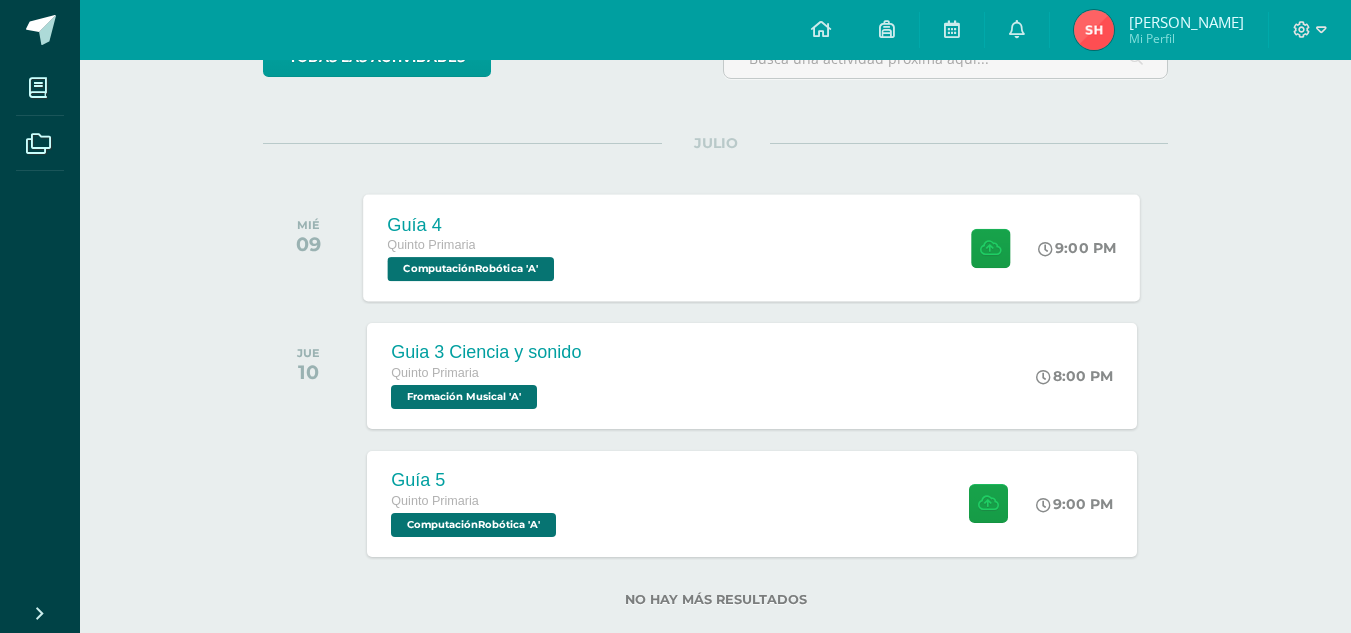 click on "Guía 4
Quinto Primaria
ComputaciónRobótica 'A'
9:00 PM" at bounding box center [752, 247] 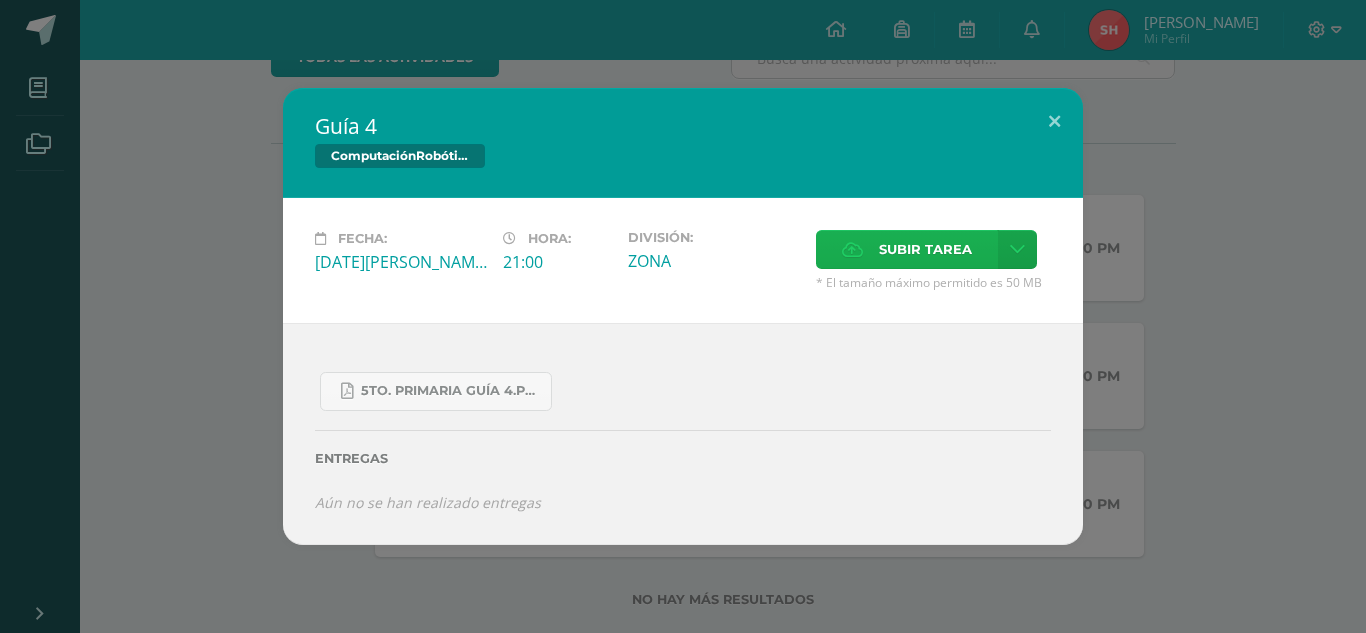 click on "Subir tarea" at bounding box center [925, 249] 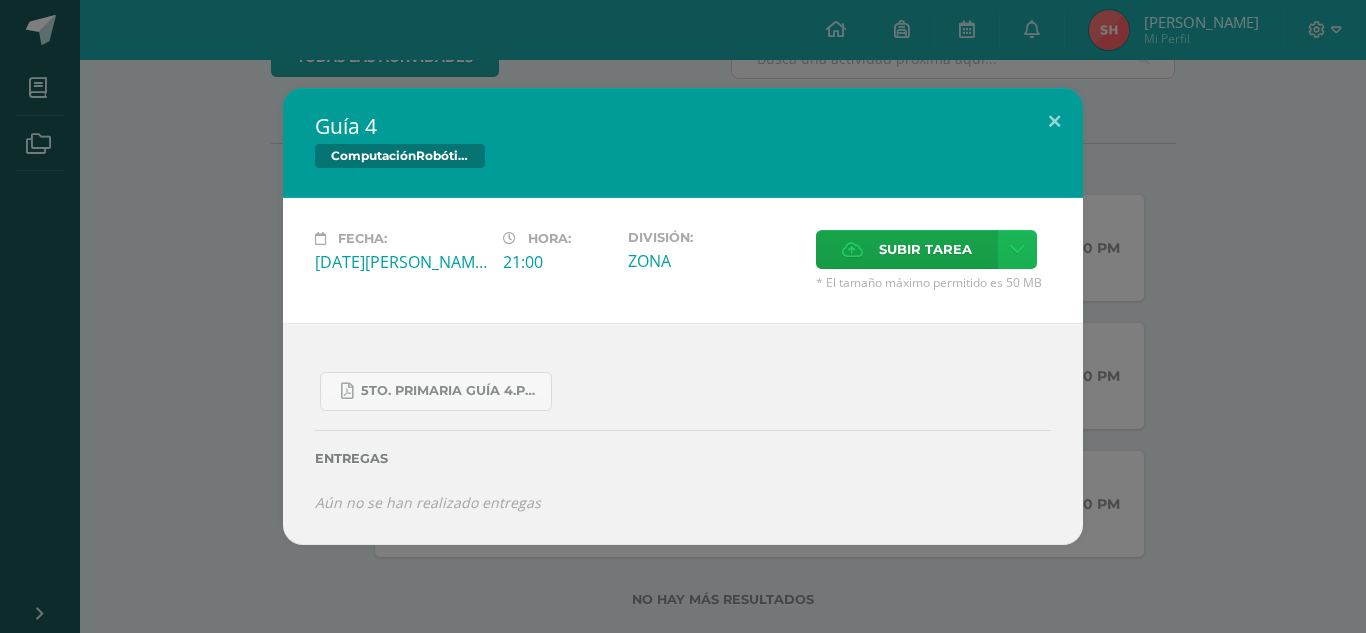 click at bounding box center (1017, 249) 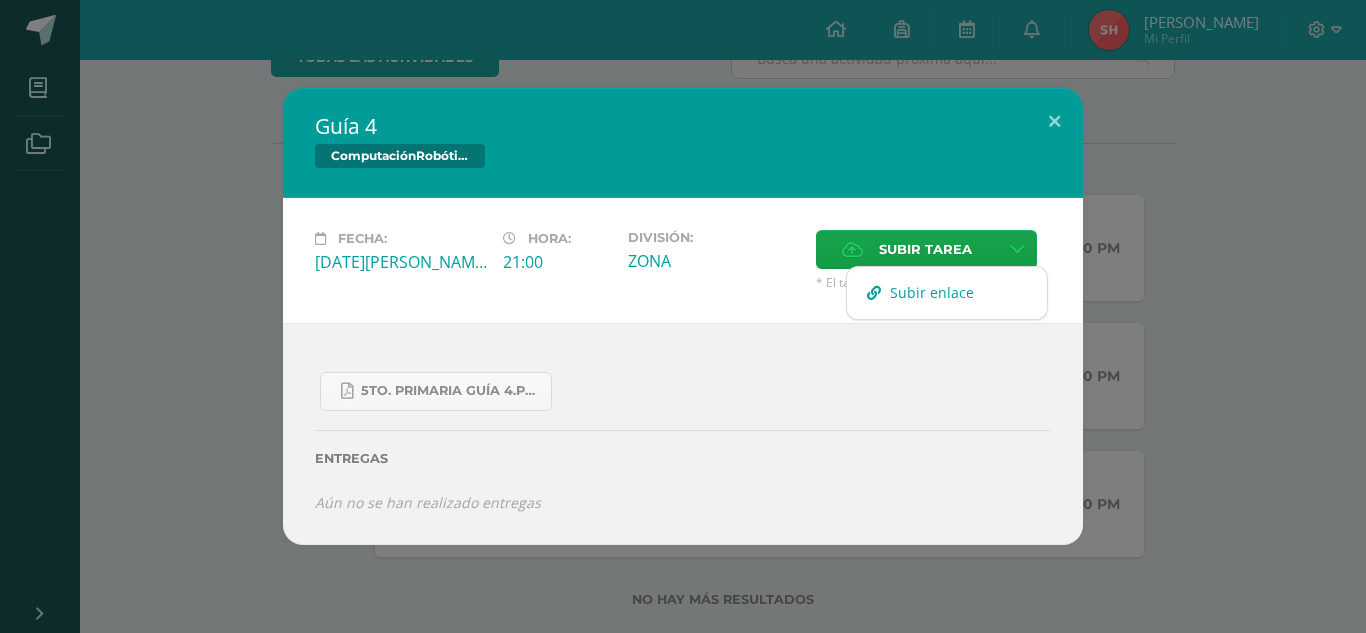 click on "Subir enlace" at bounding box center (947, 292) 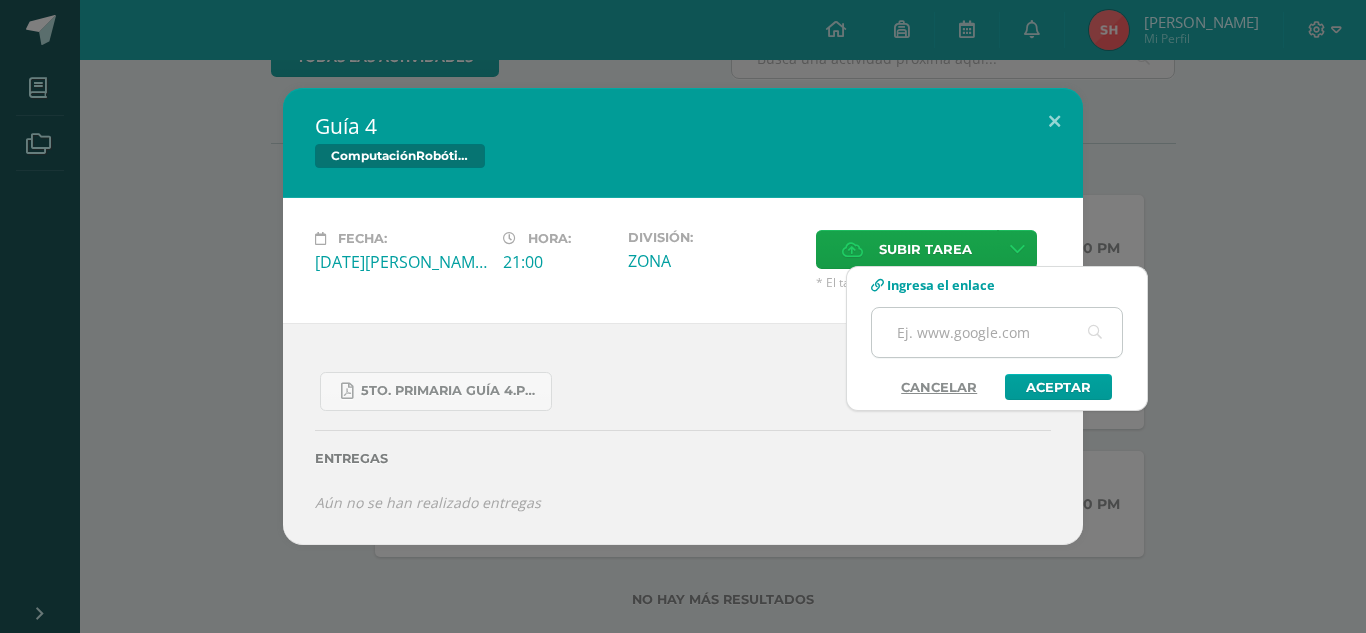 click at bounding box center (997, 332) 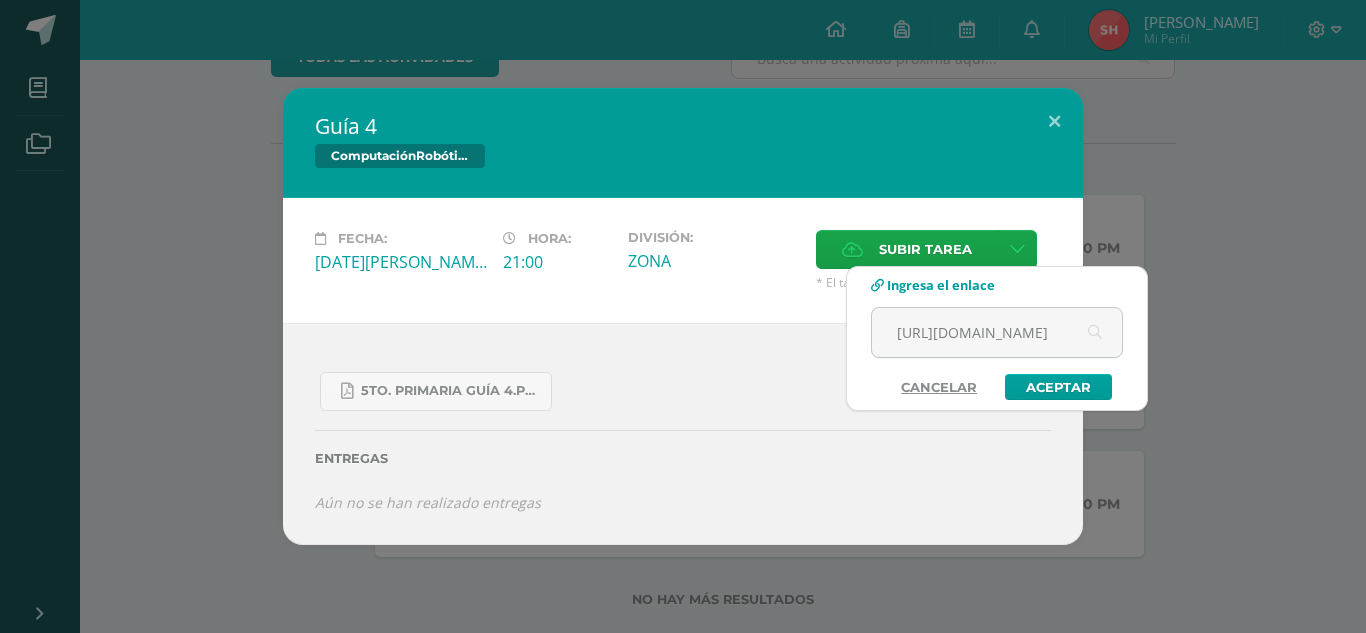 scroll, scrollTop: 0, scrollLeft: 430, axis: horizontal 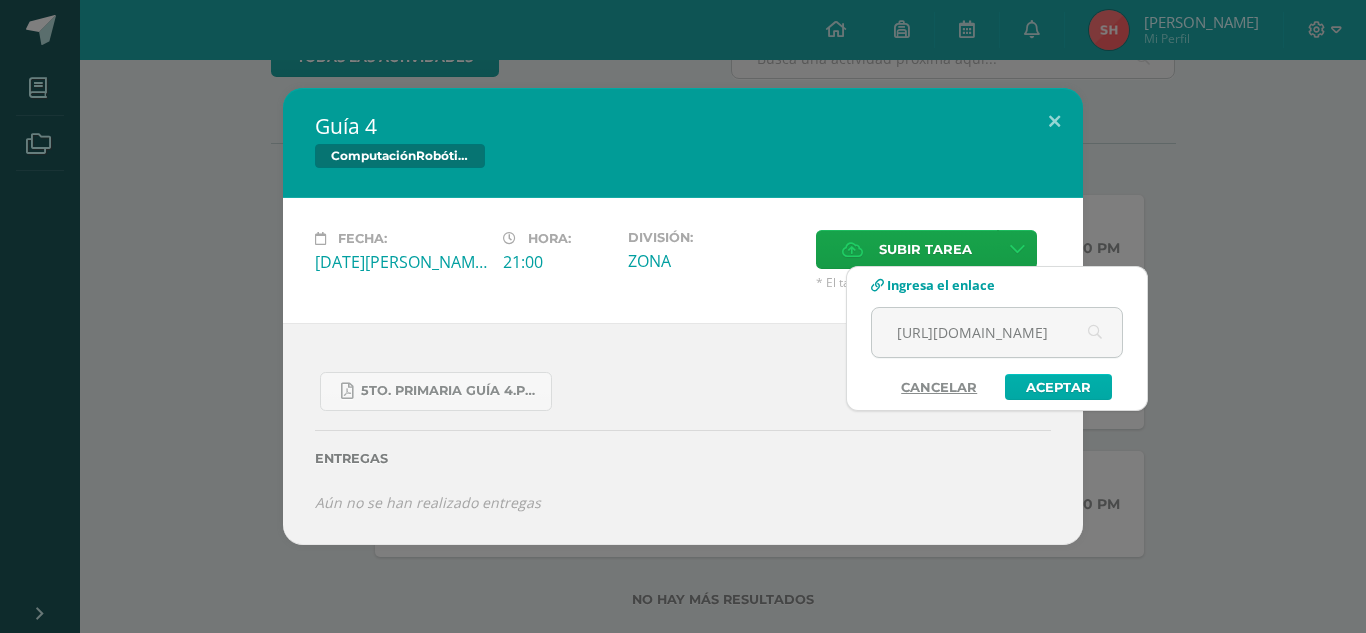 type on "[URL][DOMAIN_NAME]" 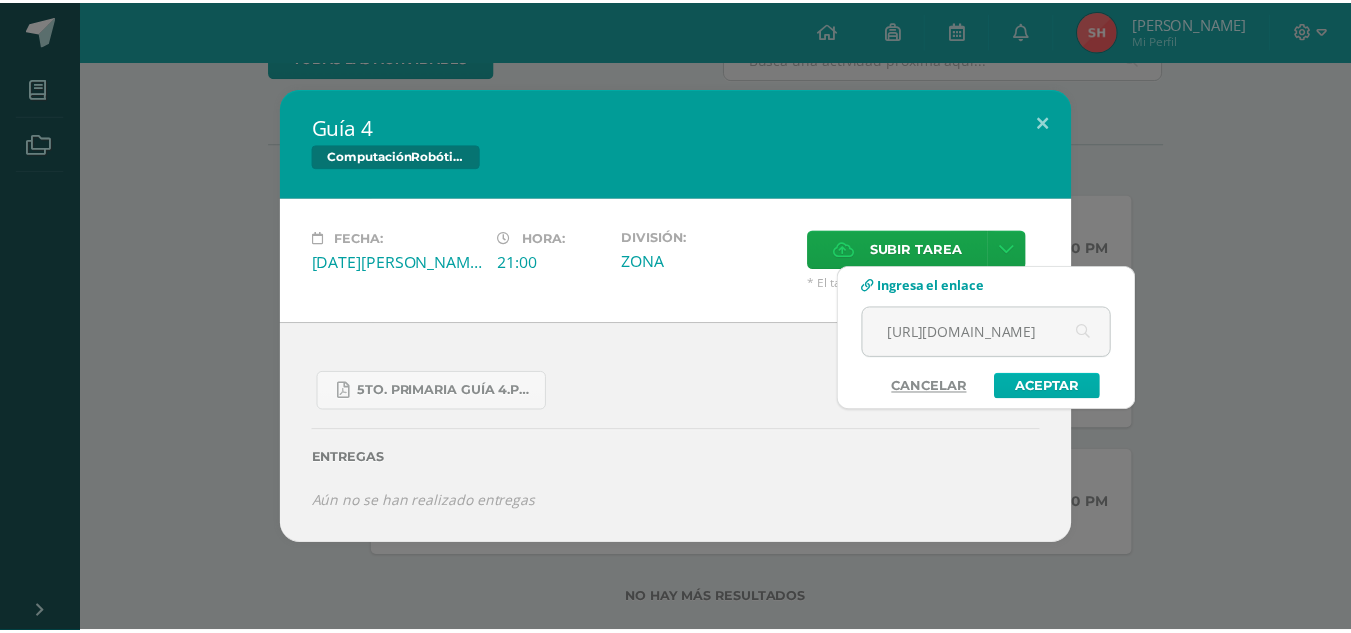 scroll, scrollTop: 0, scrollLeft: 0, axis: both 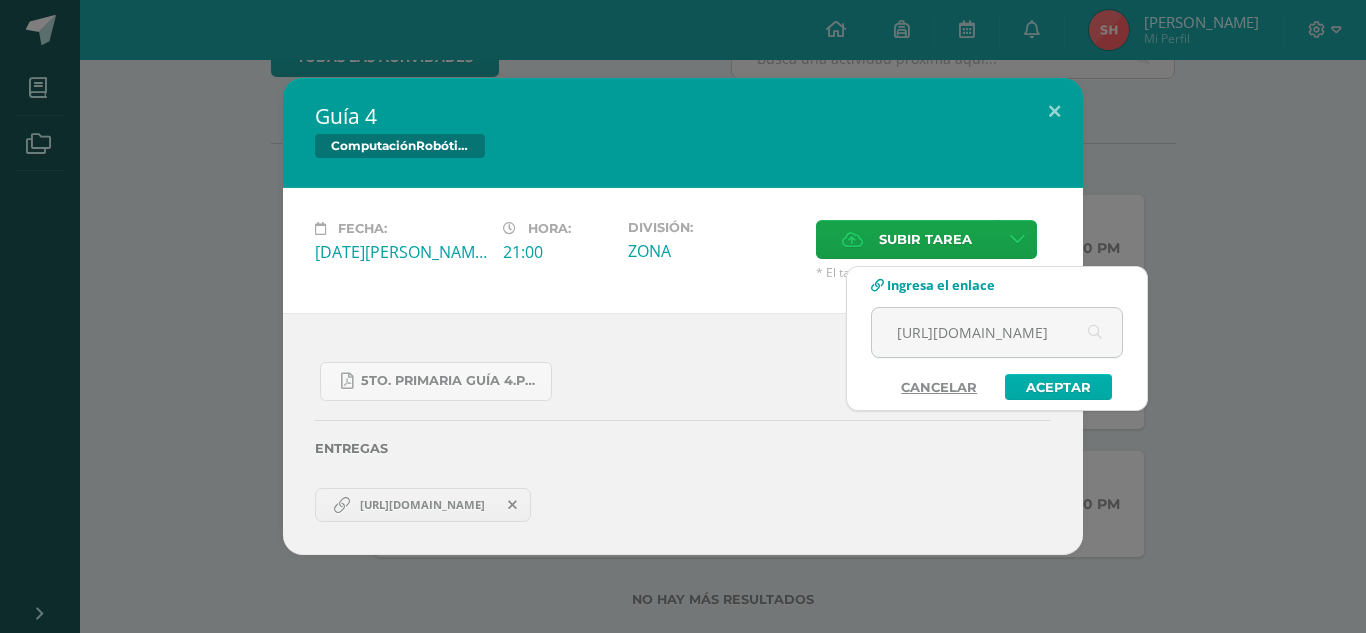 type 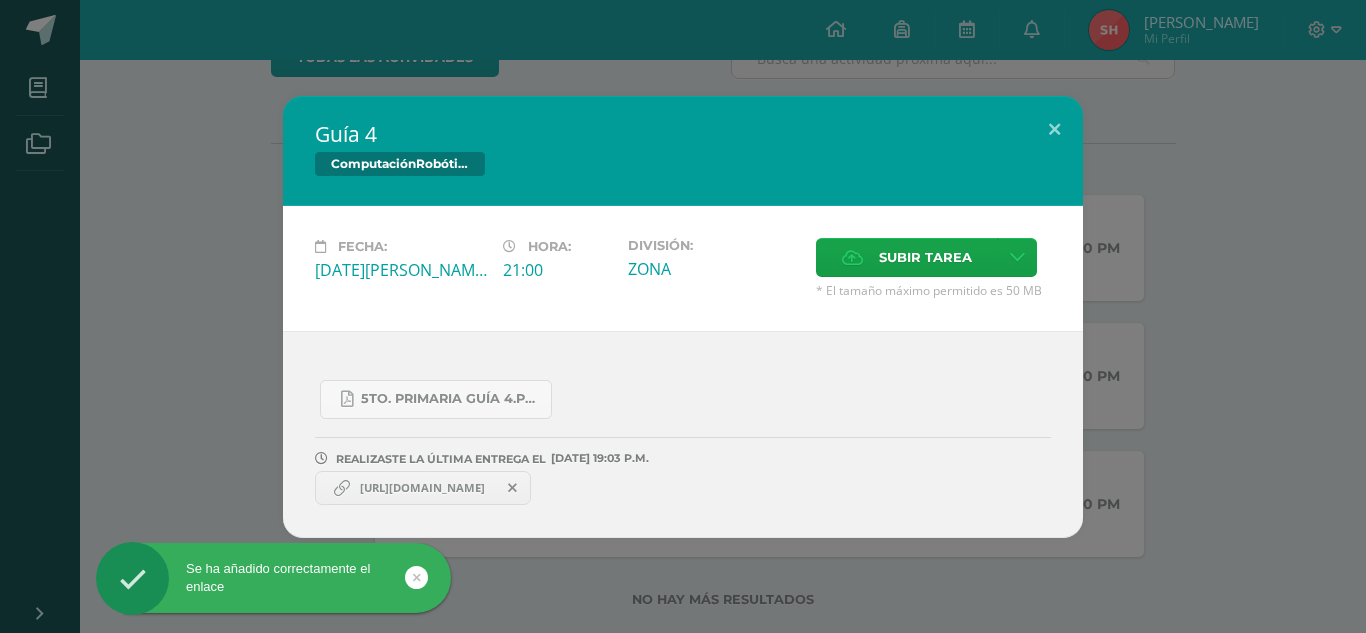 click on "[URL][DOMAIN_NAME]" at bounding box center [422, 488] 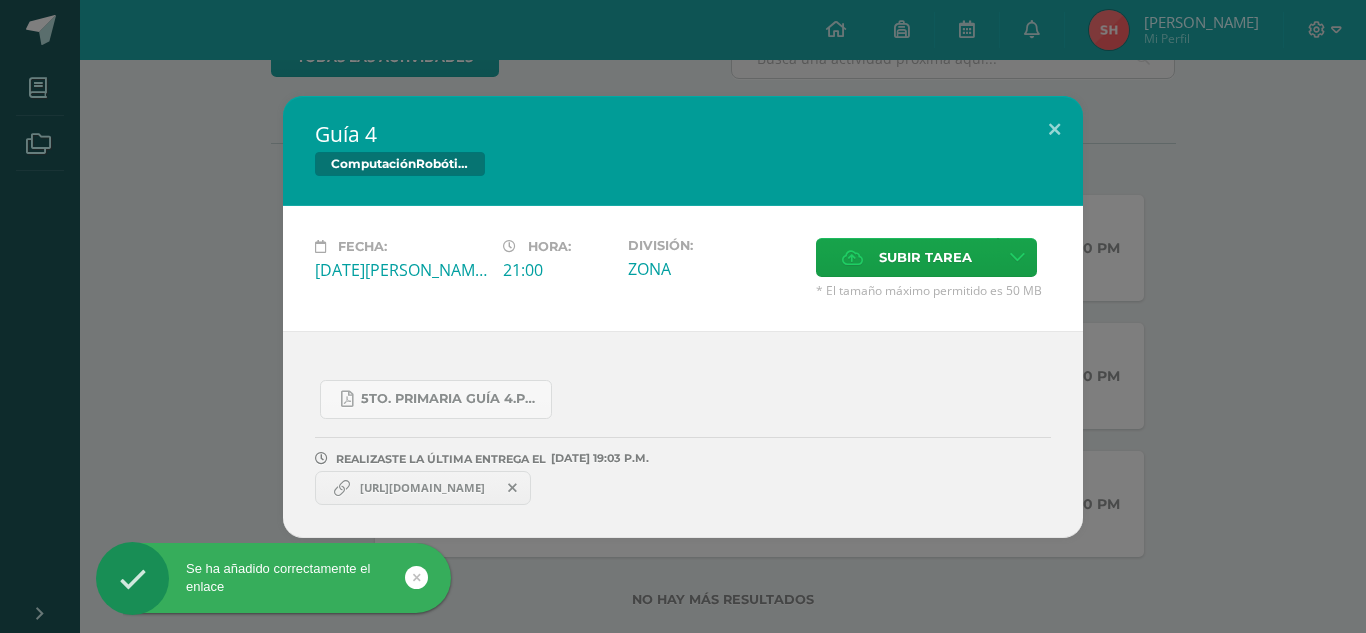 click on "[URL][DOMAIN_NAME]" at bounding box center (422, 488) 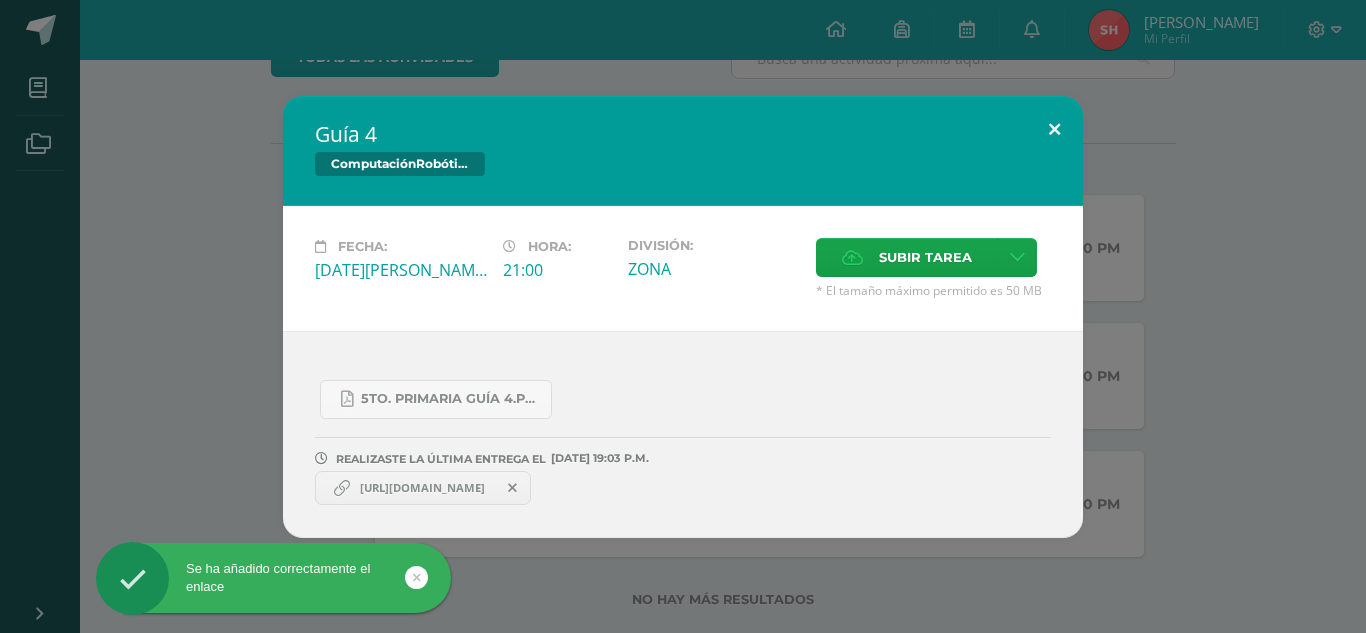 click at bounding box center [1054, 130] 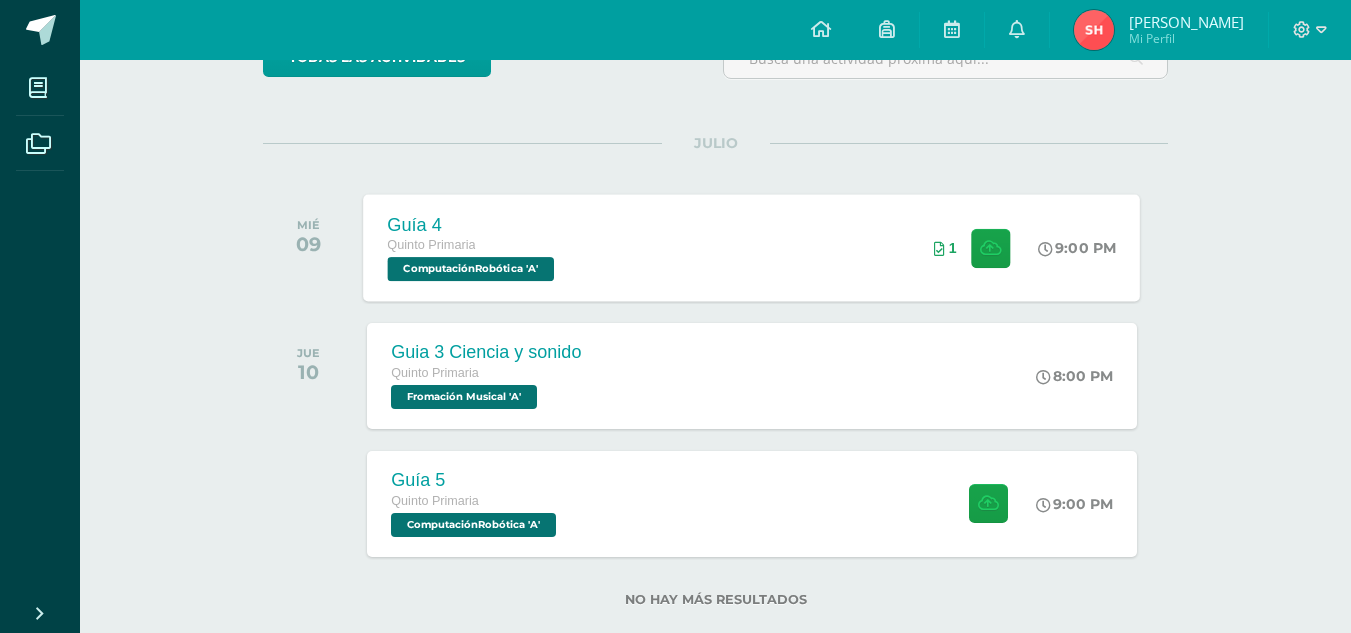click on "Guía 4
Quinto Primaria
ComputaciónRobótica 'A'" at bounding box center (474, 247) 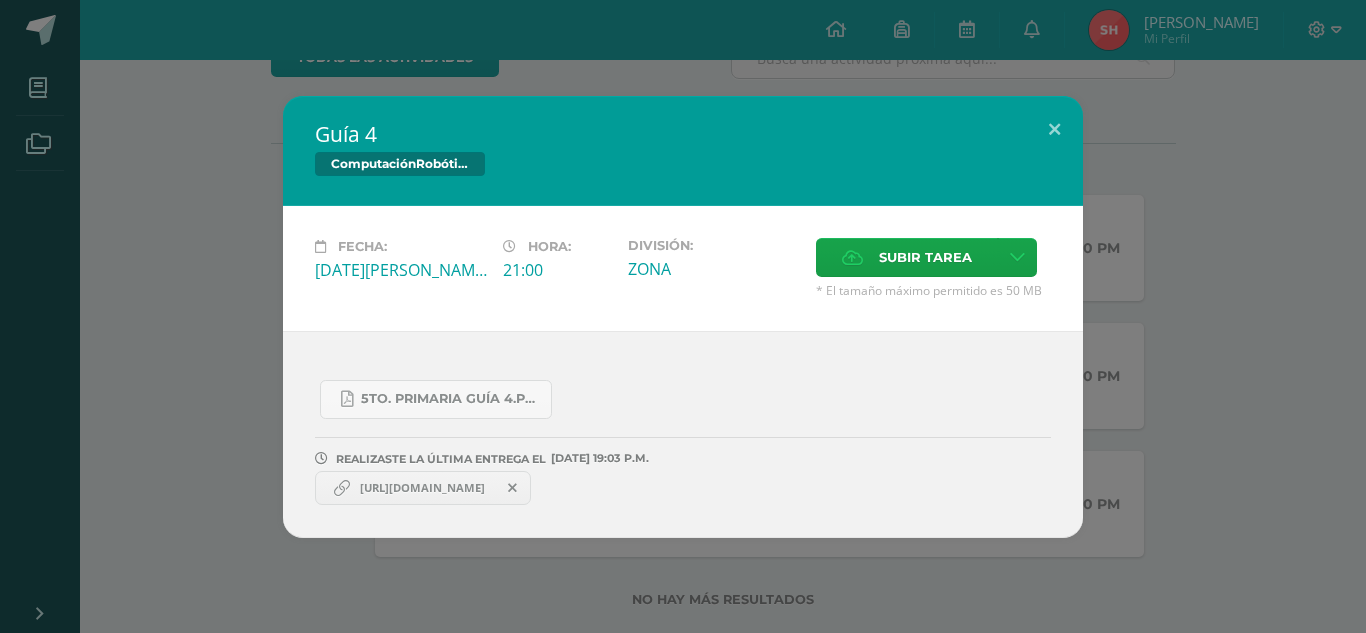 click on "[URL][DOMAIN_NAME]" at bounding box center (423, 488) 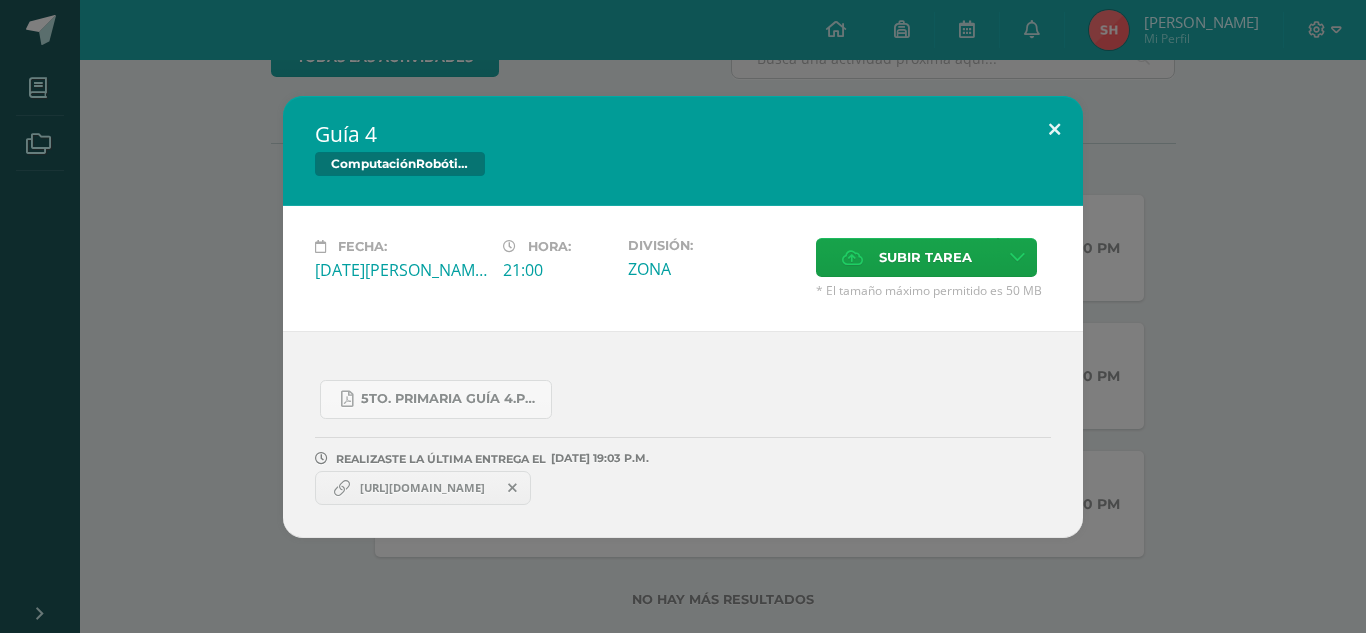 click at bounding box center (1054, 130) 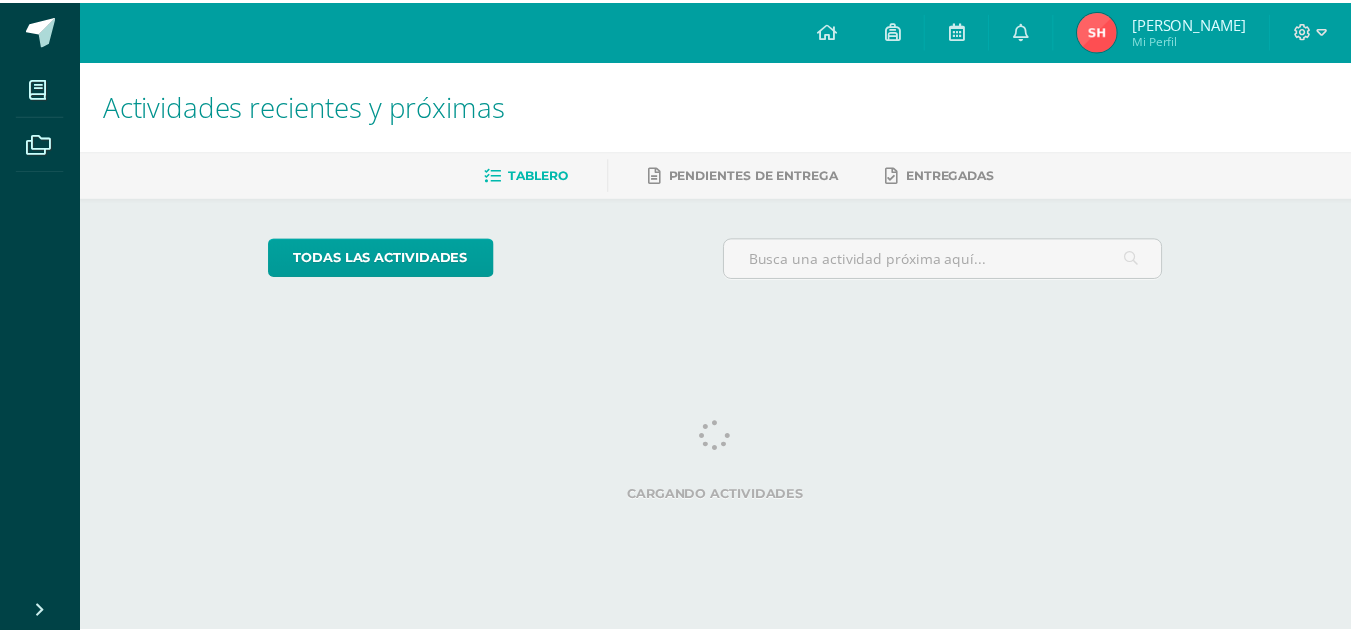 scroll, scrollTop: 0, scrollLeft: 8, axis: horizontal 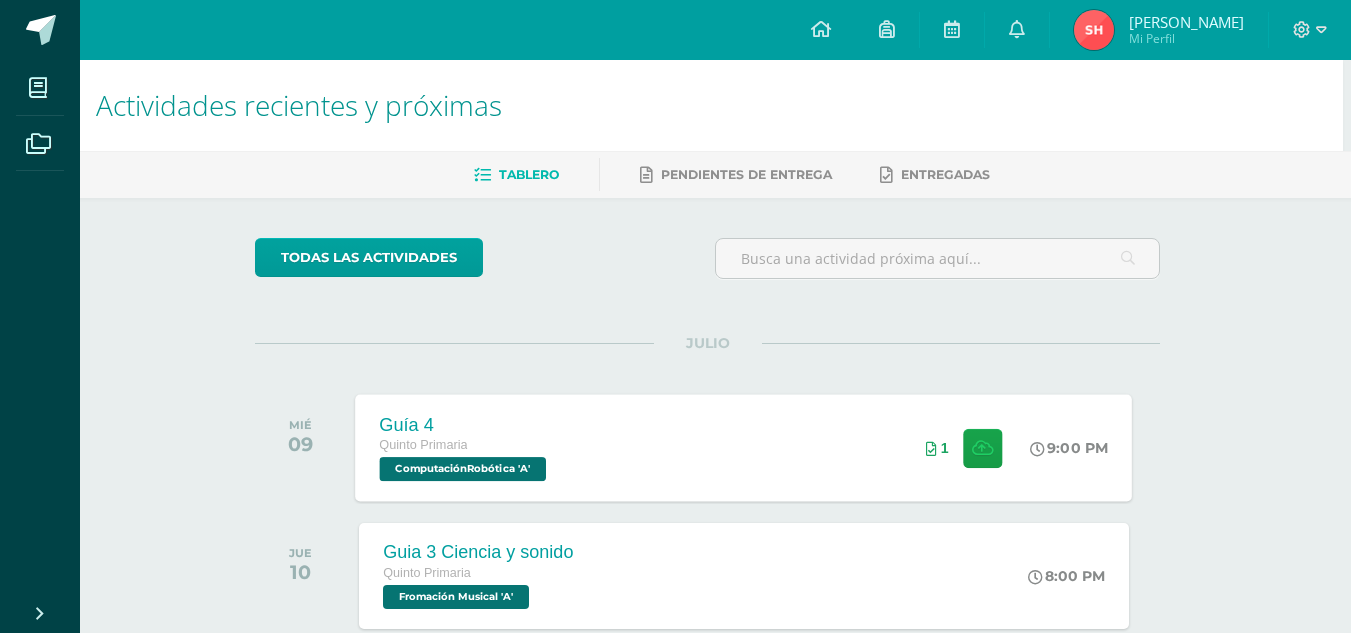 click on "Guía 4
Quinto Primaria
ComputaciónRobótica 'A'
9:00 PM
1
Guía 4
ComputaciónRobótica" at bounding box center (744, 447) 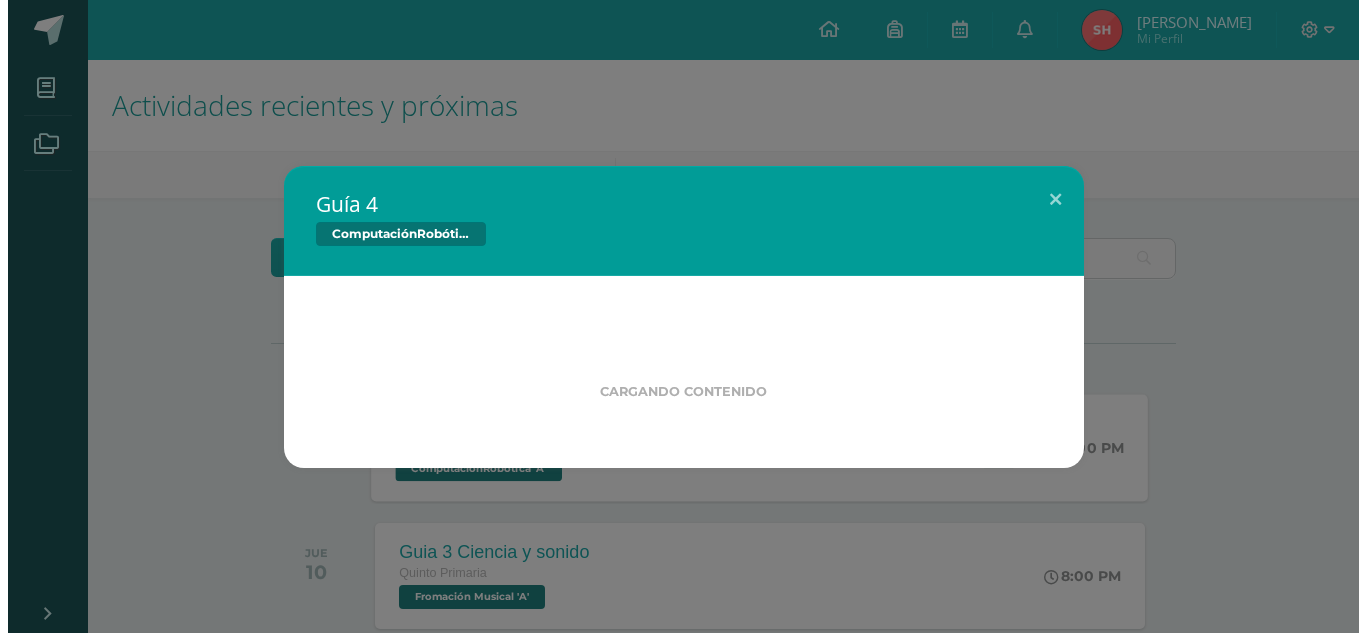 scroll, scrollTop: 0, scrollLeft: 0, axis: both 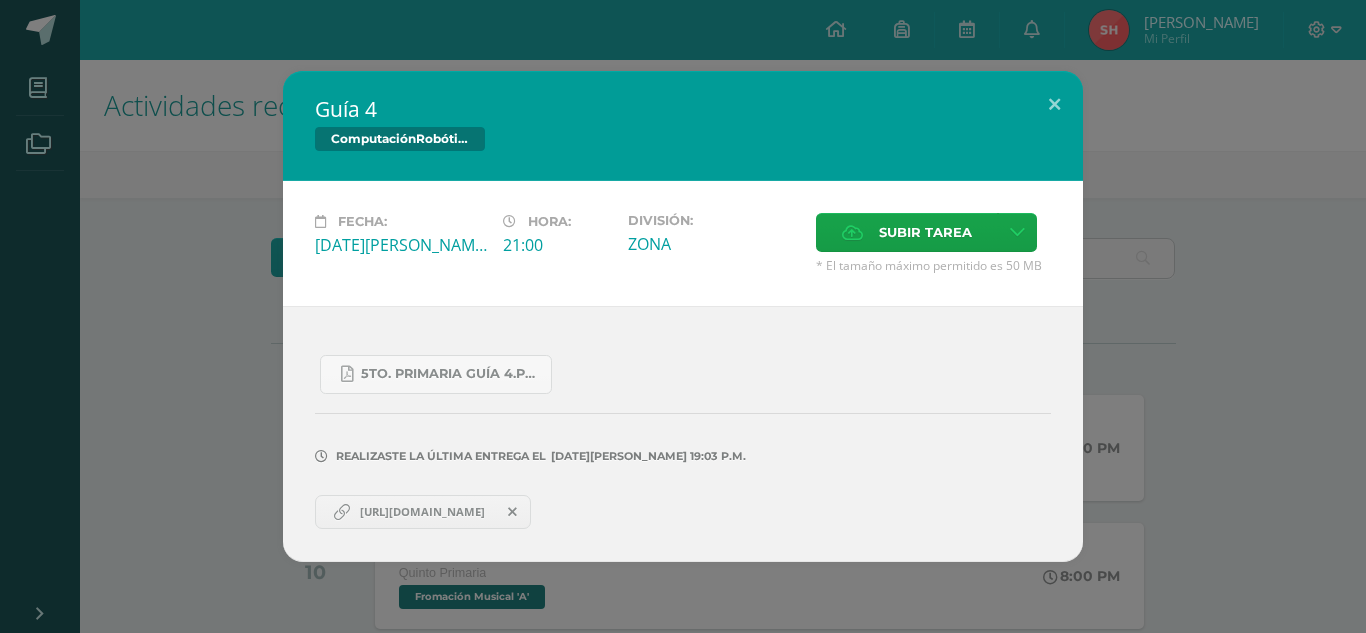 click on "[URL][DOMAIN_NAME]" at bounding box center [422, 512] 